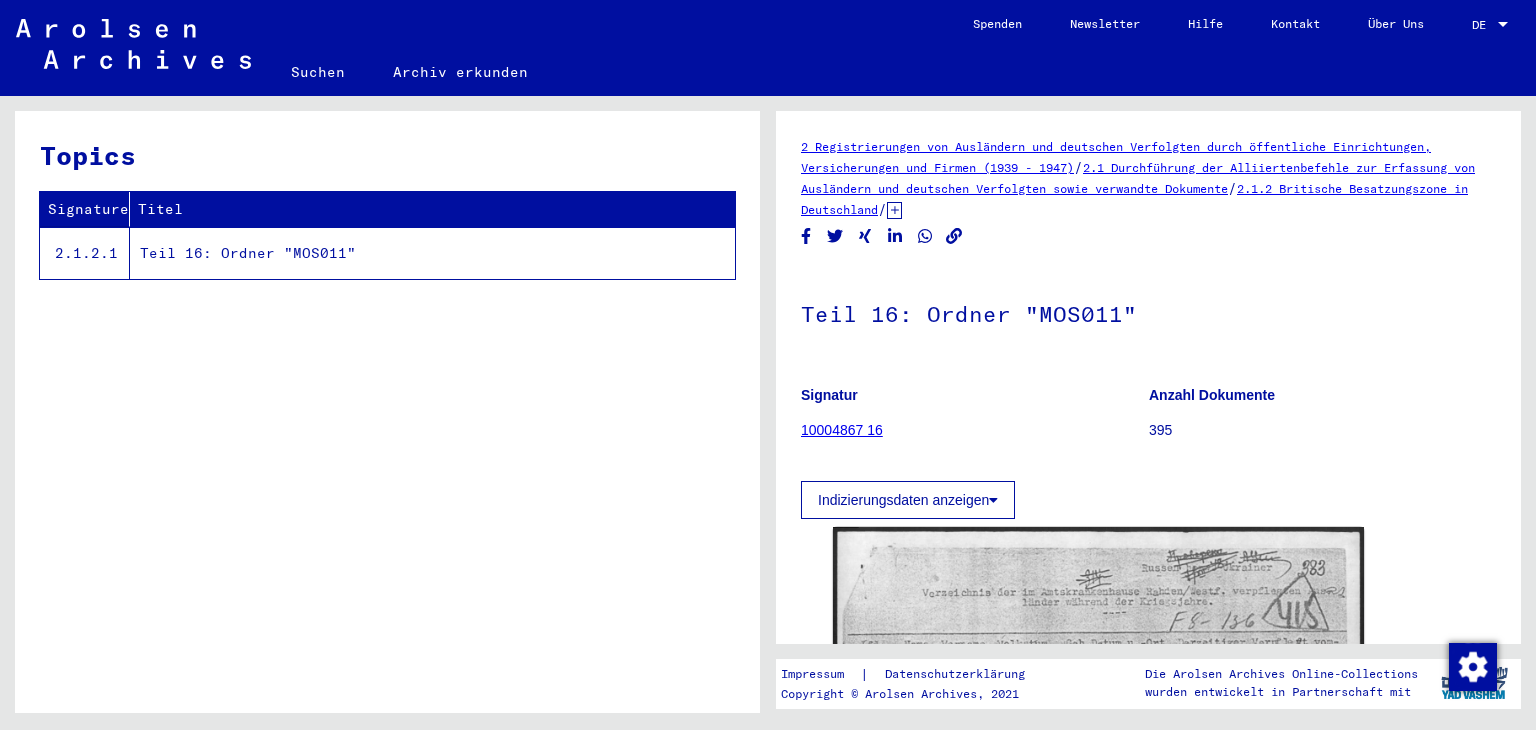 scroll, scrollTop: 0, scrollLeft: 0, axis: both 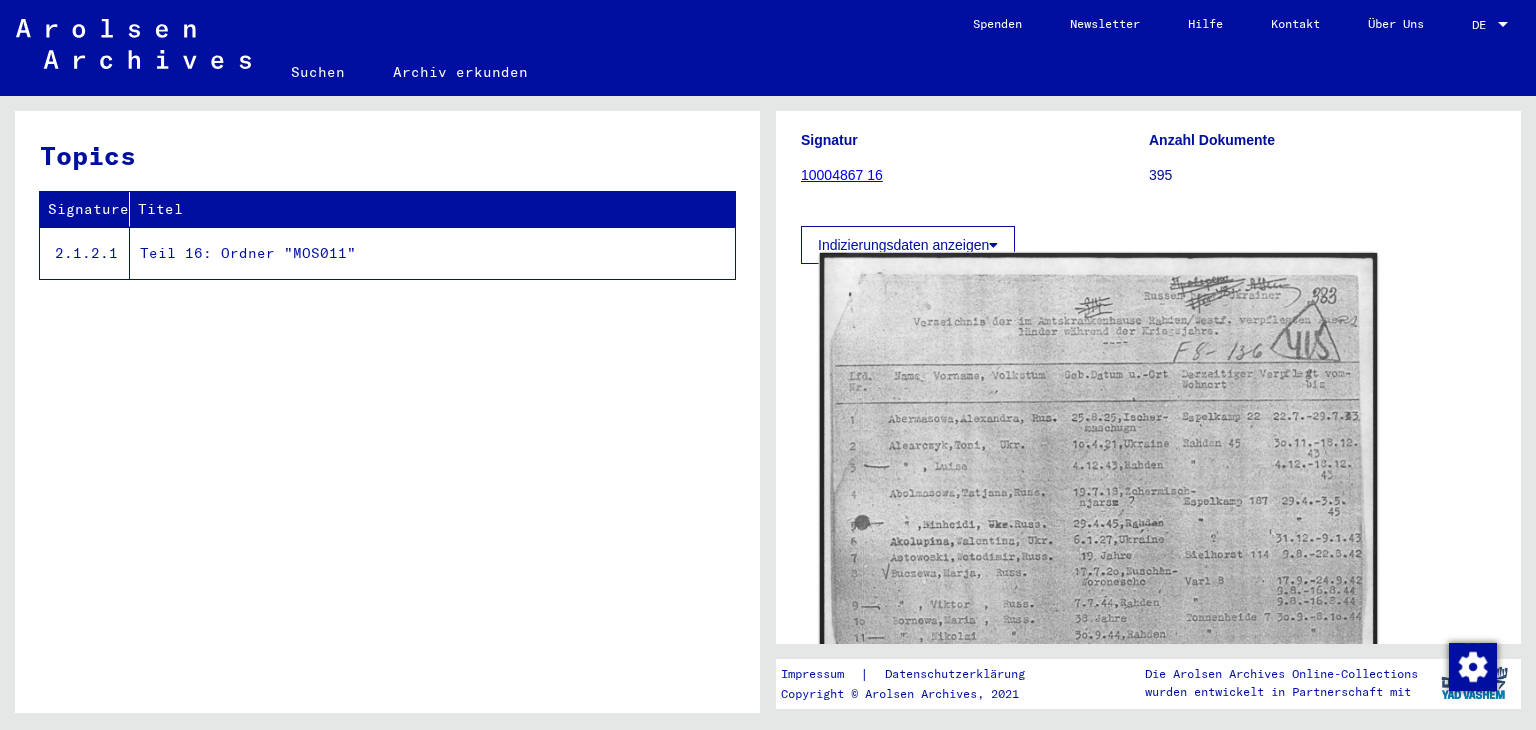 click 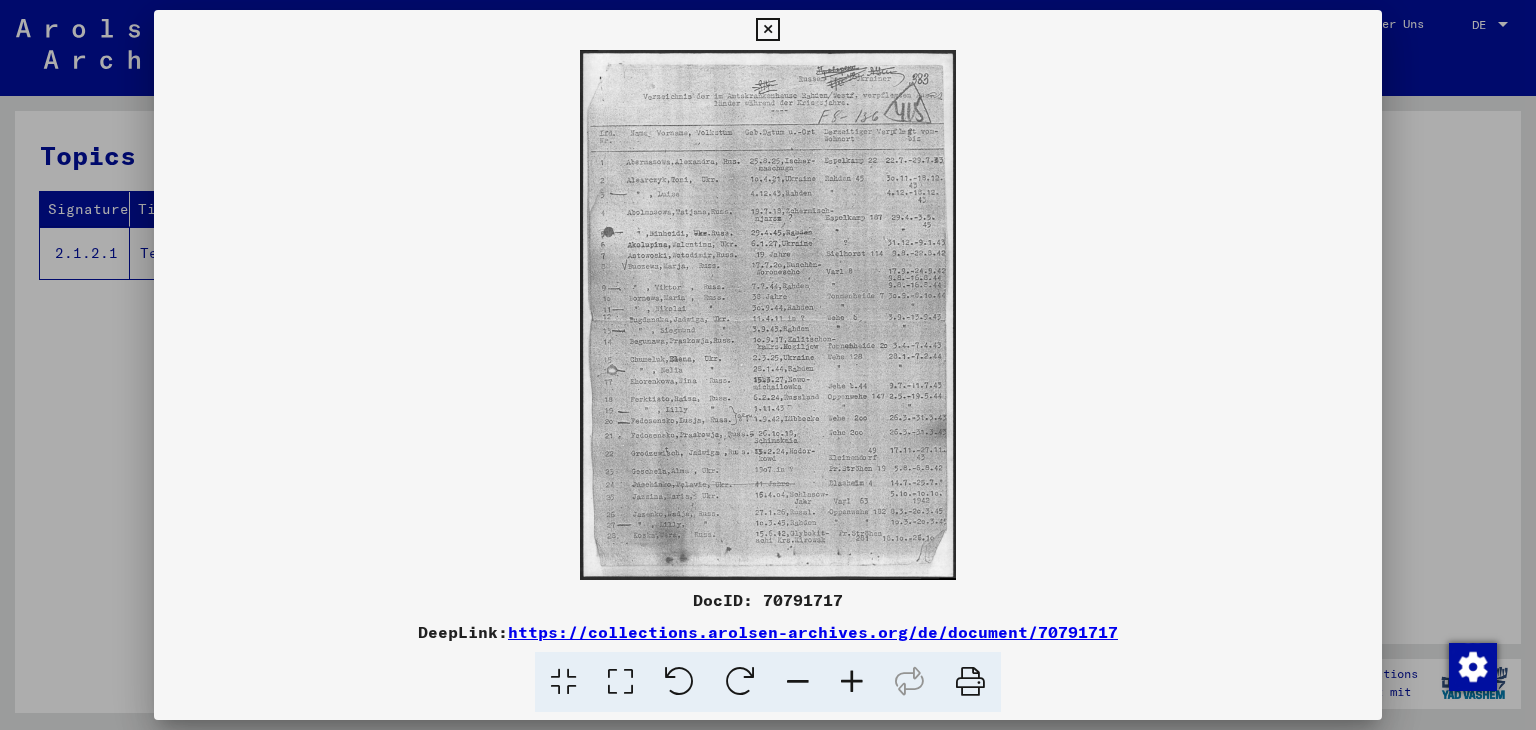 click at bounding box center (768, 315) 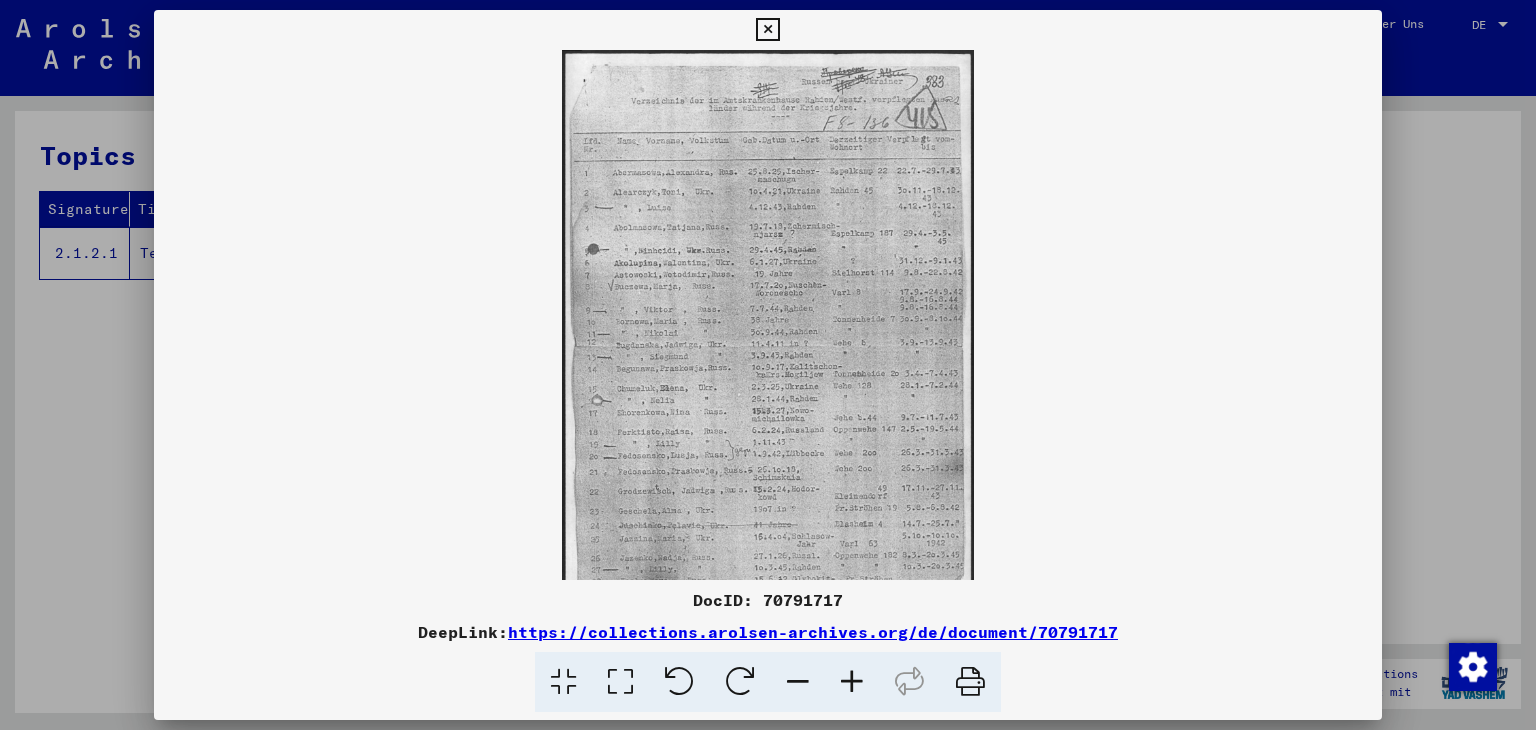 click at bounding box center (852, 682) 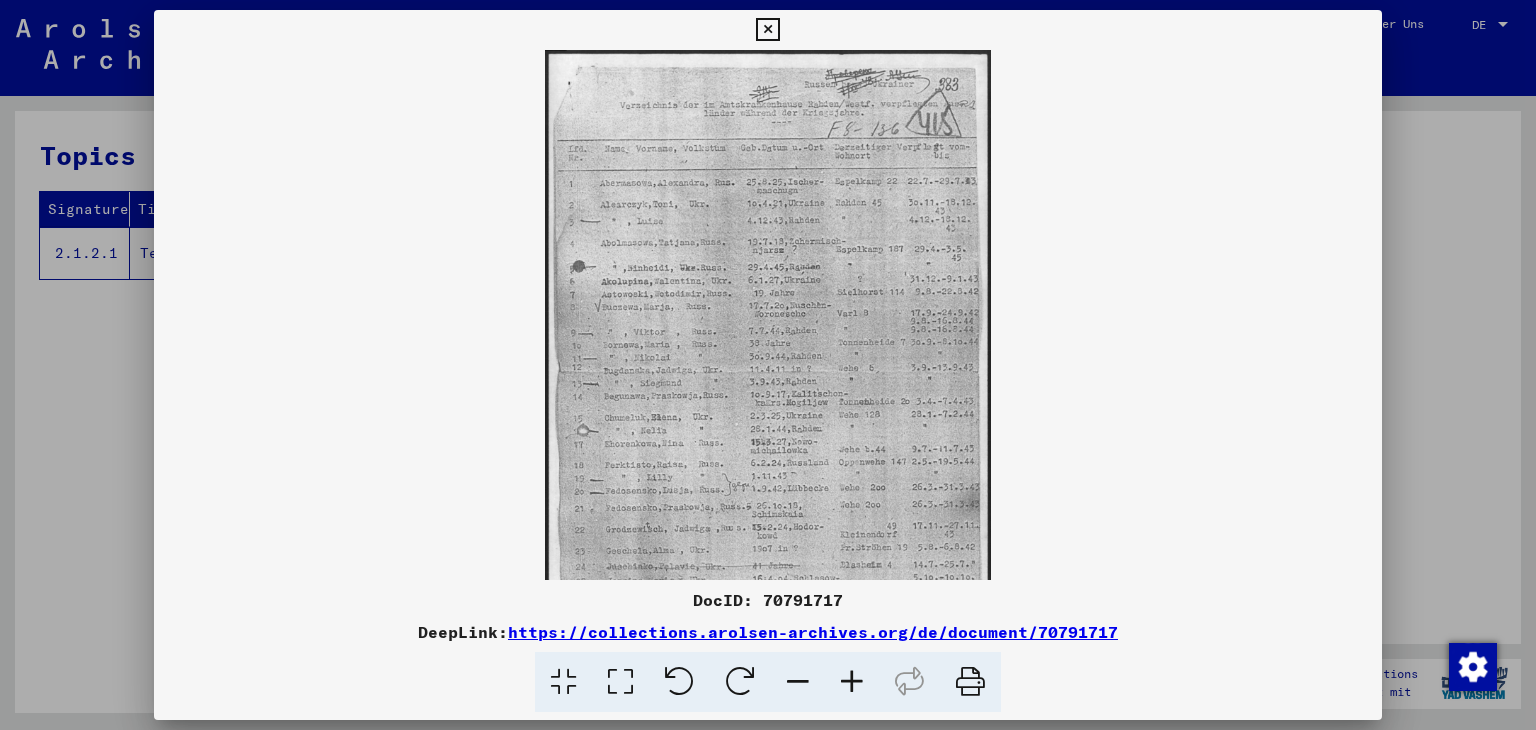click at bounding box center (852, 682) 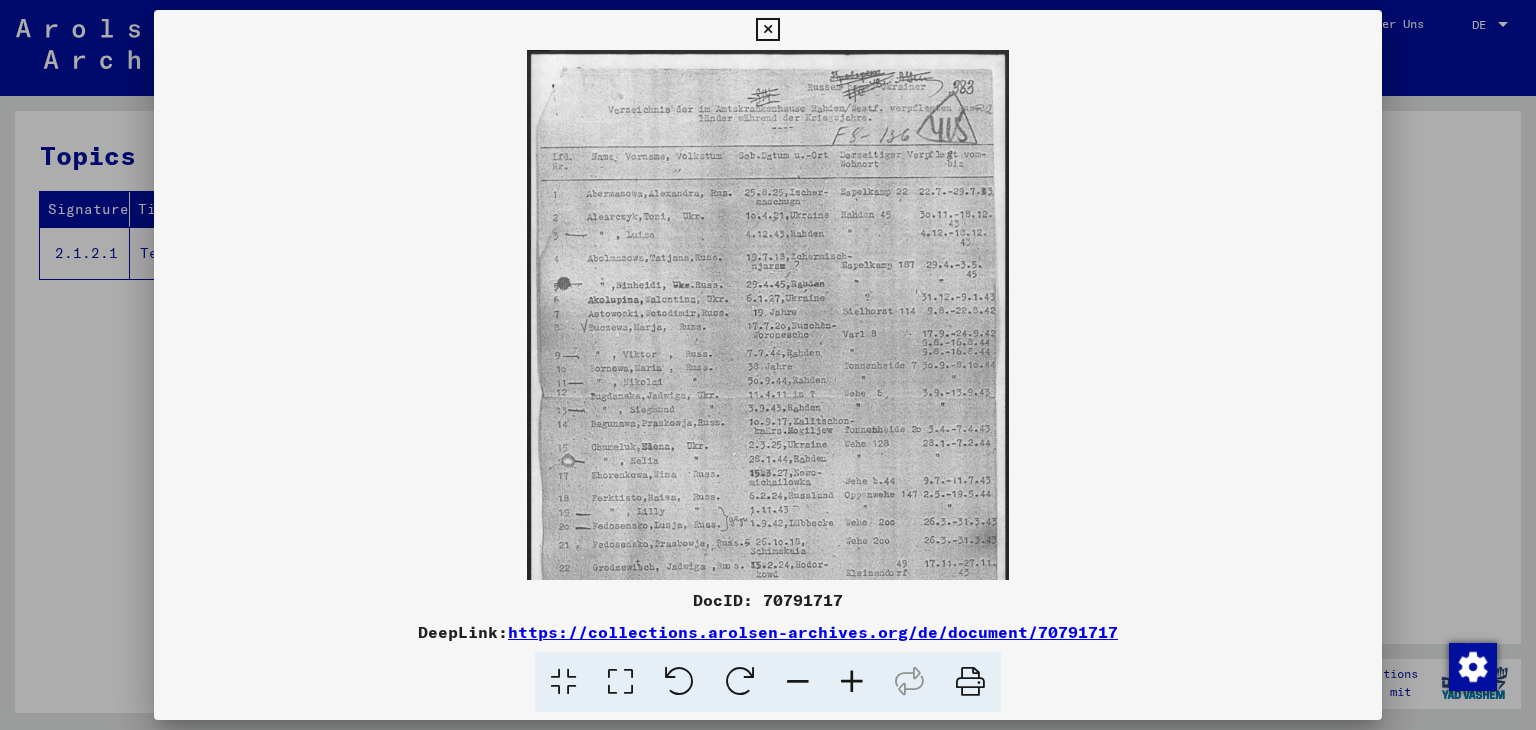 click at bounding box center [852, 682] 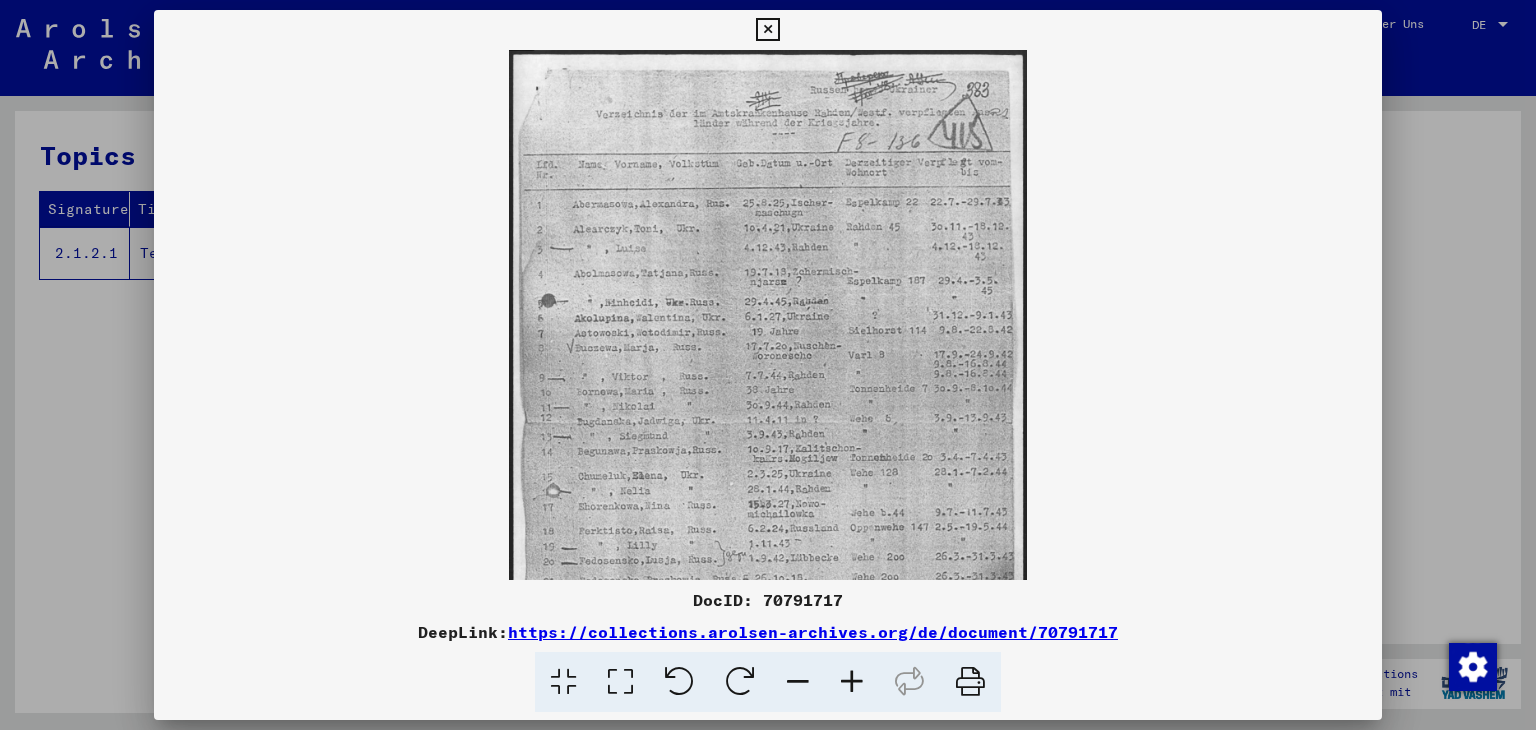 click at bounding box center (852, 682) 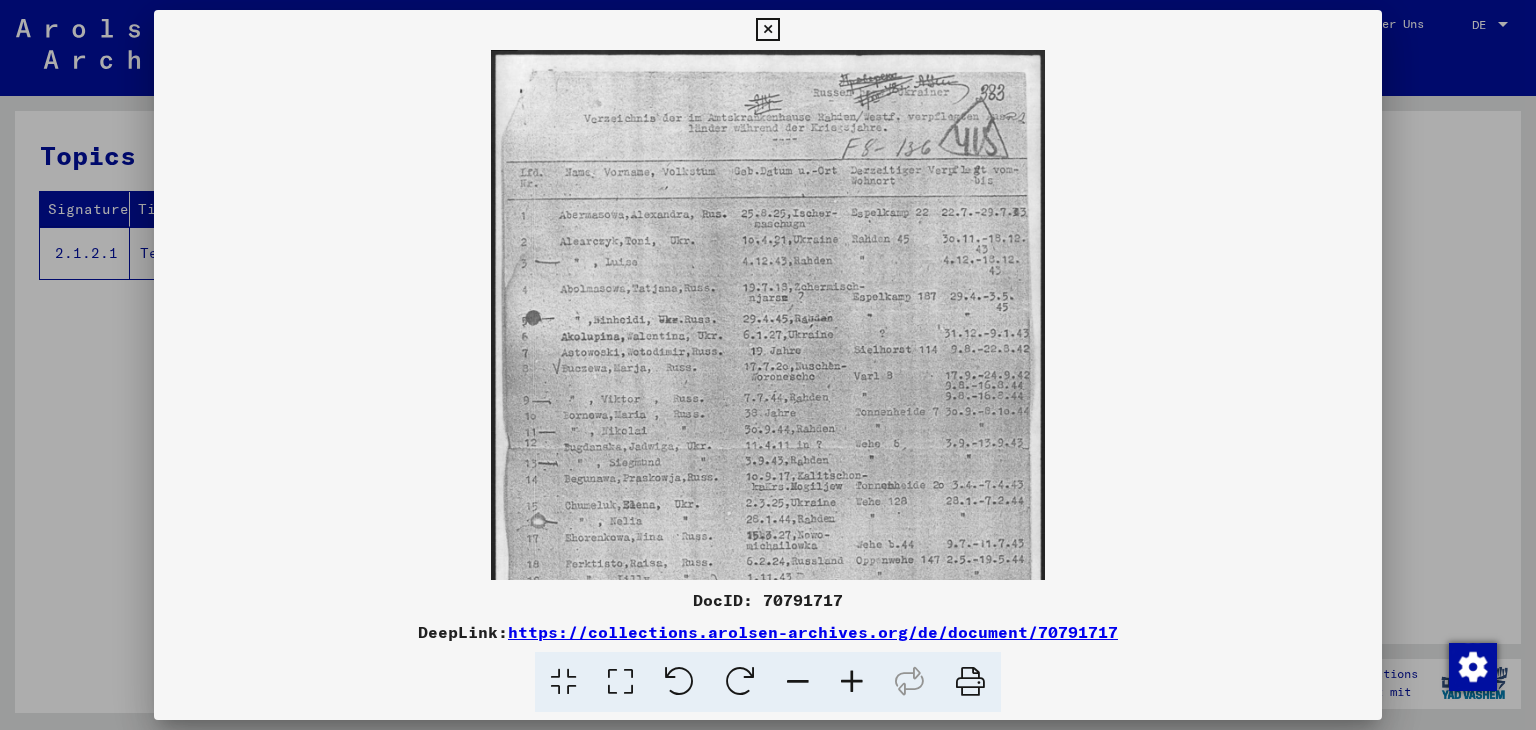 click at bounding box center [852, 682] 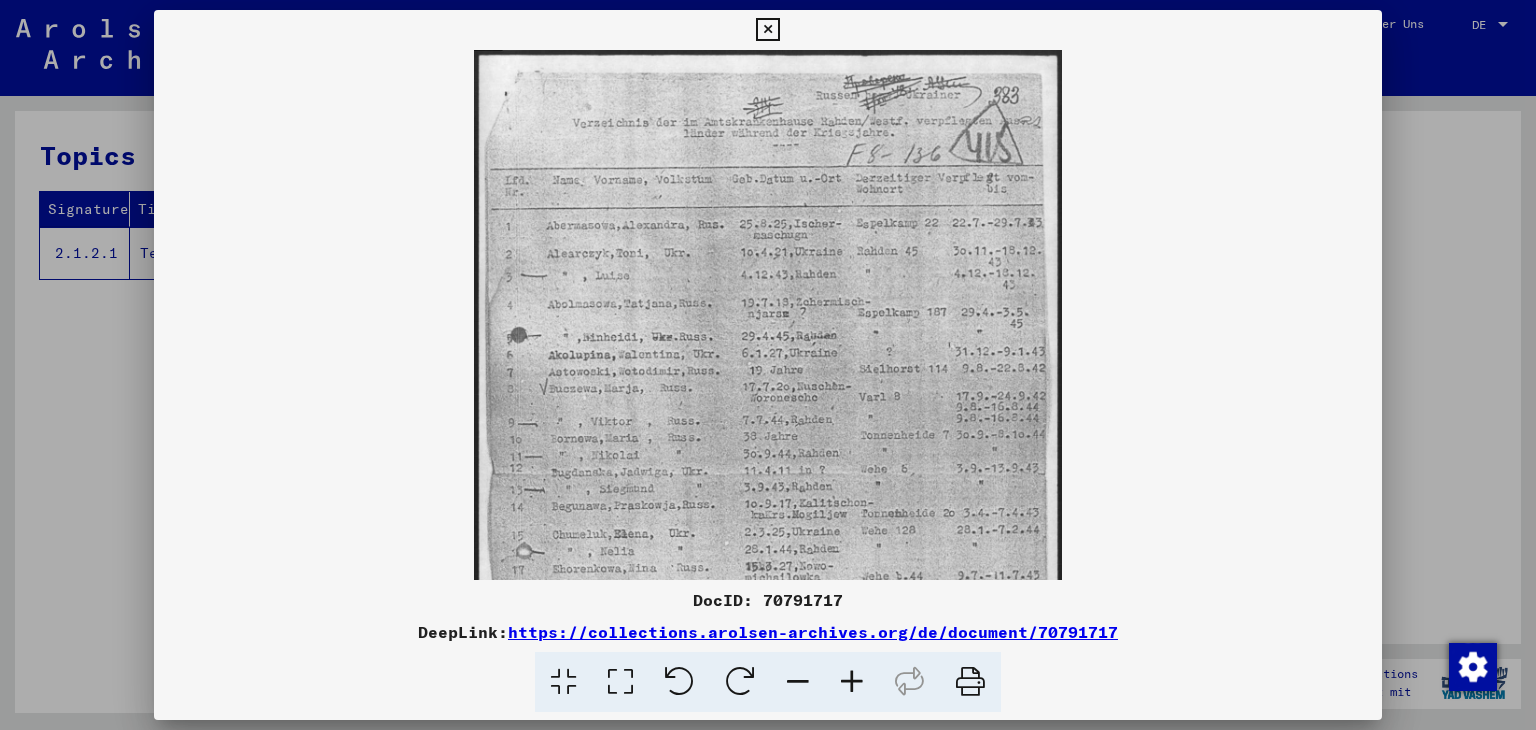 click at bounding box center (852, 682) 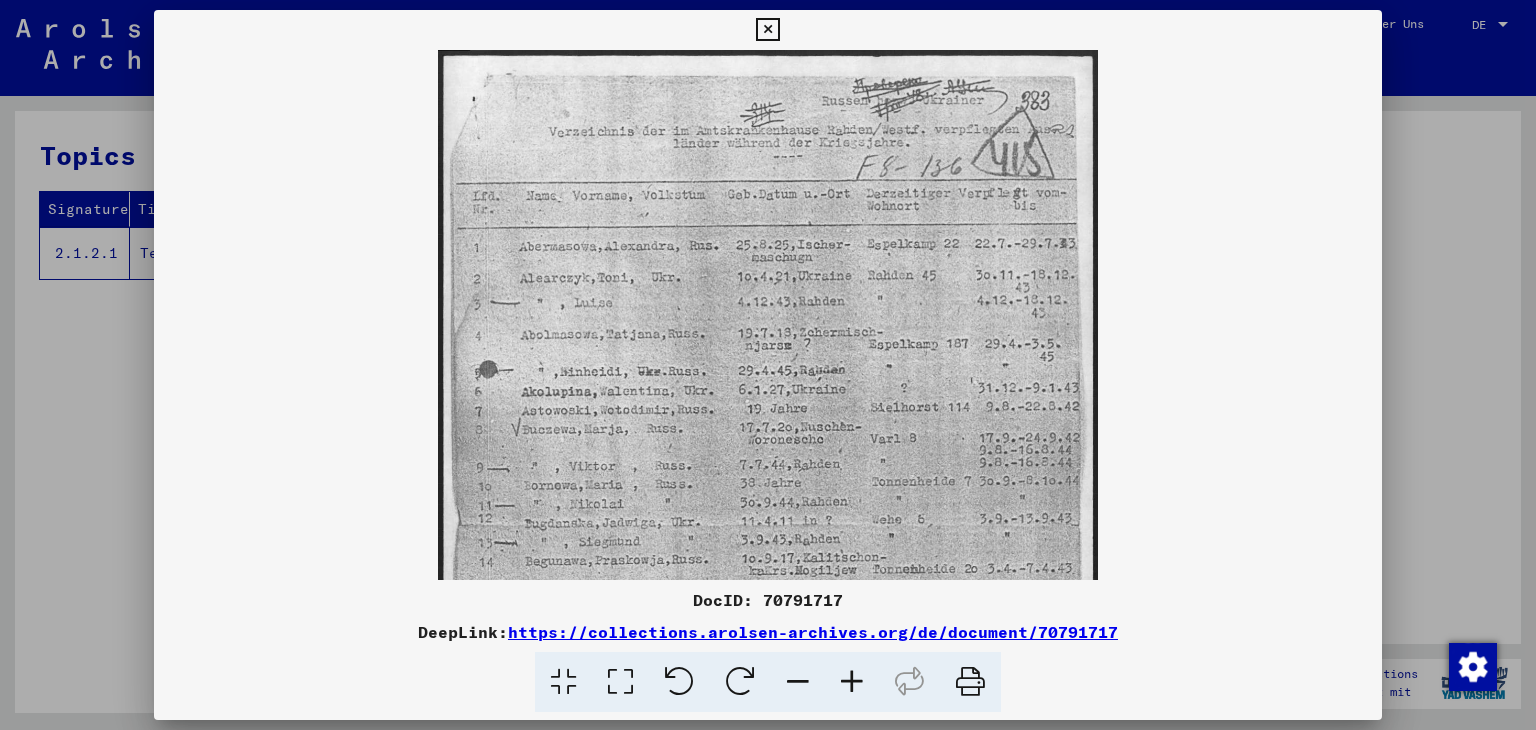 click at bounding box center (852, 682) 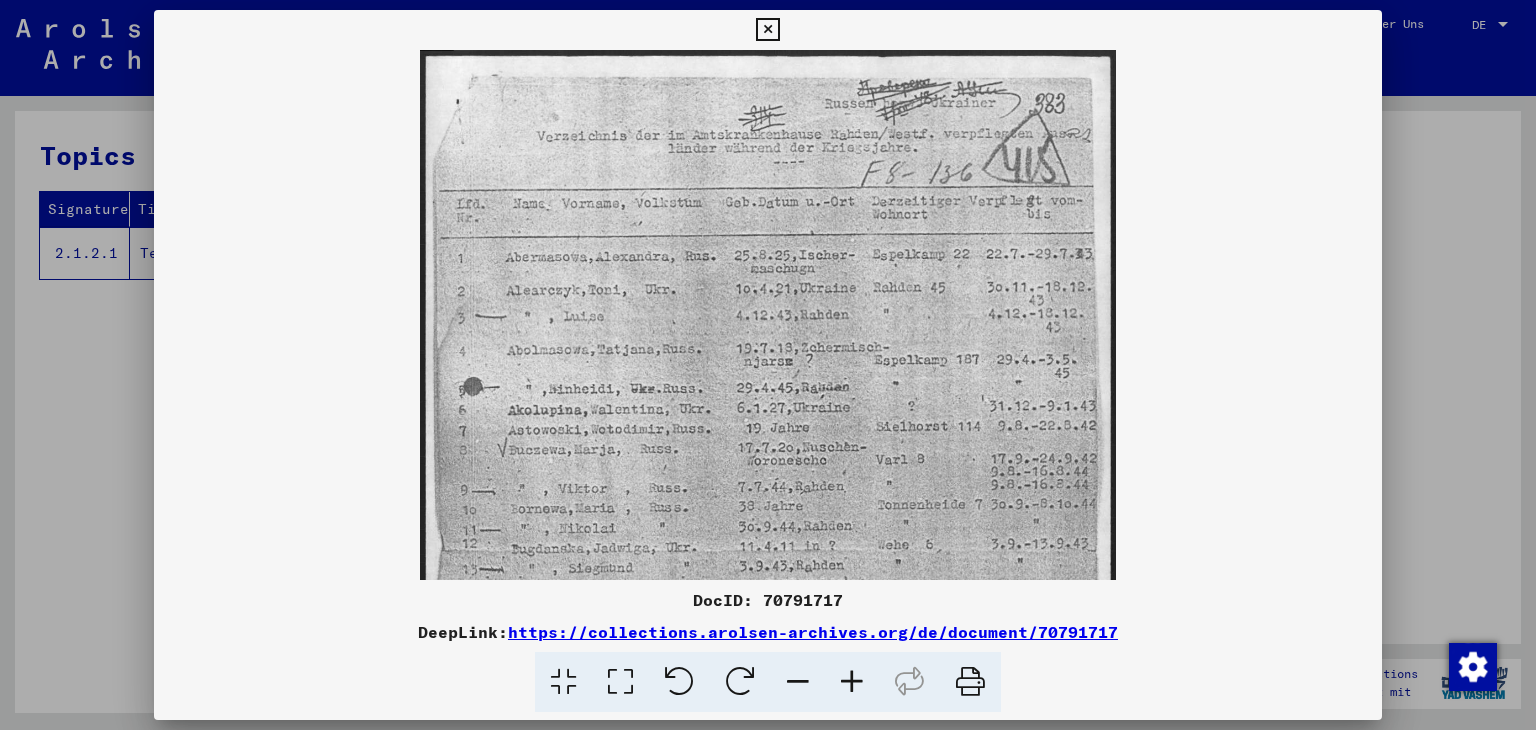 click at bounding box center (852, 682) 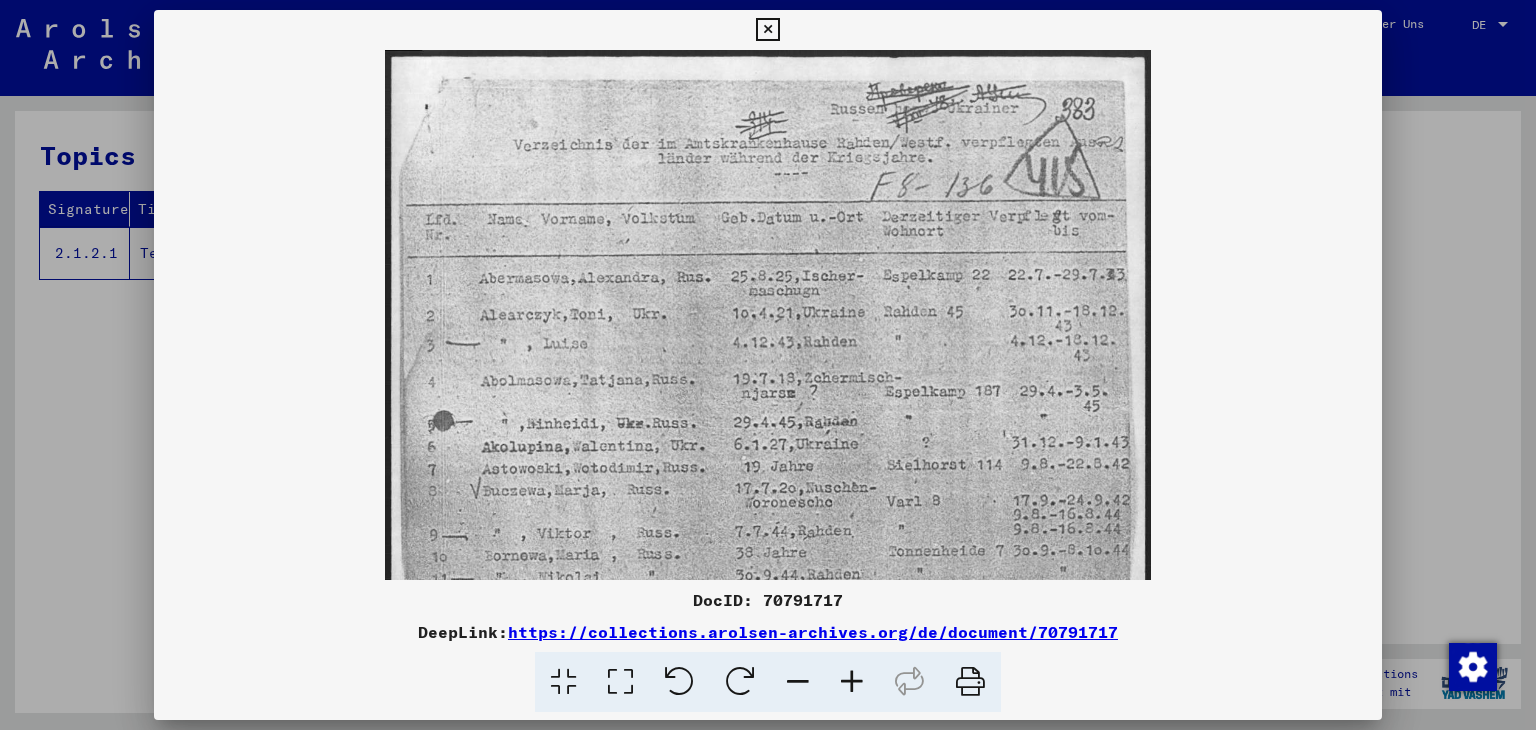 click at bounding box center (852, 682) 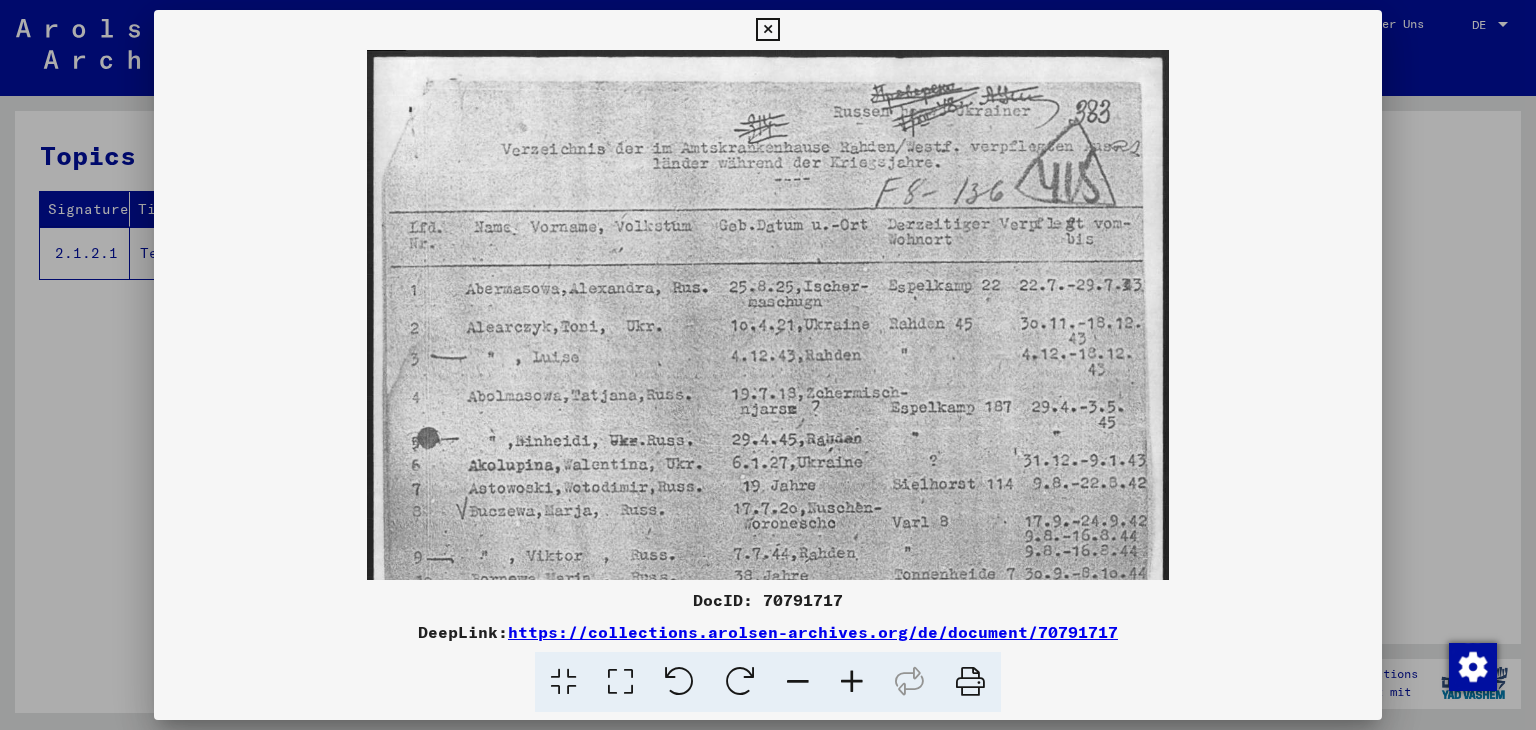 click at bounding box center (852, 682) 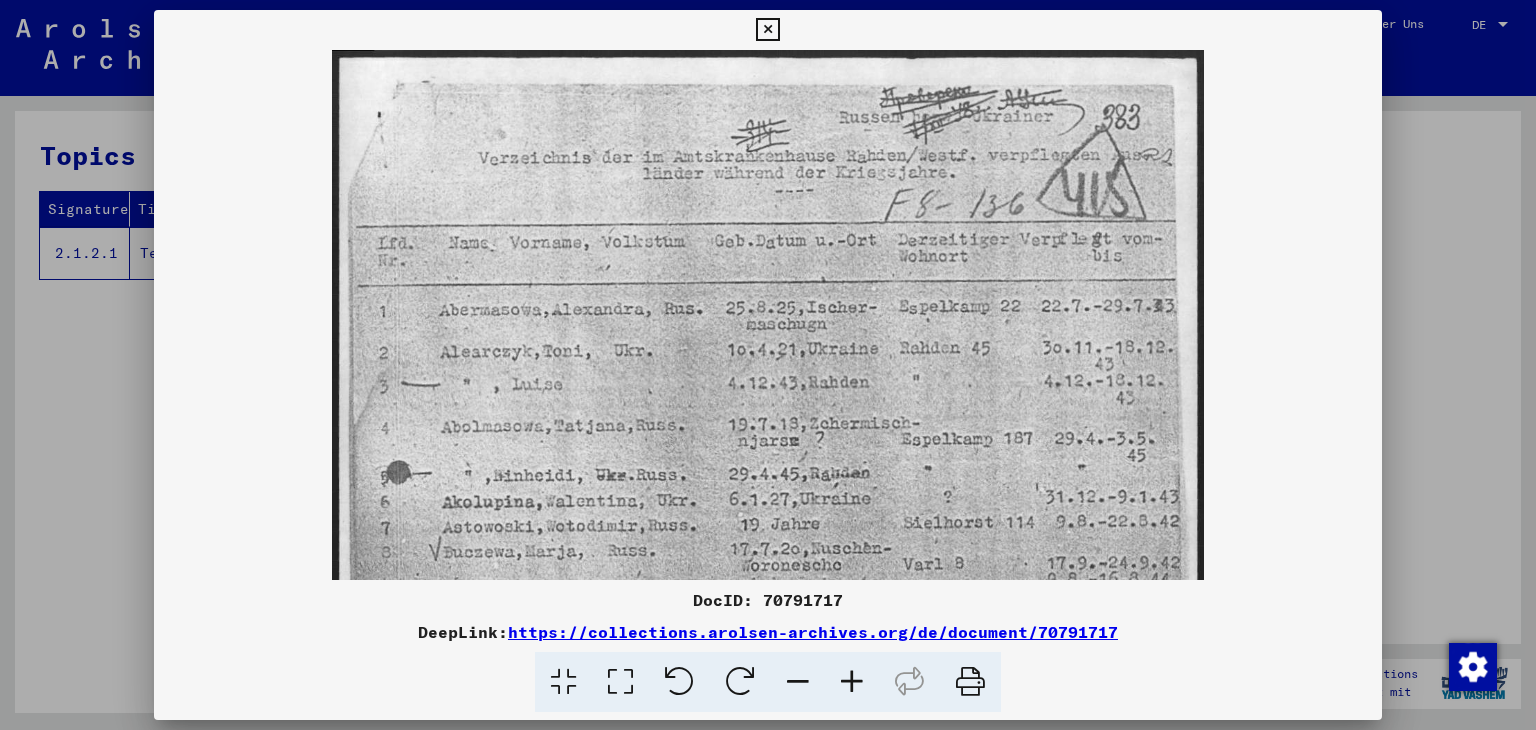 click at bounding box center (852, 682) 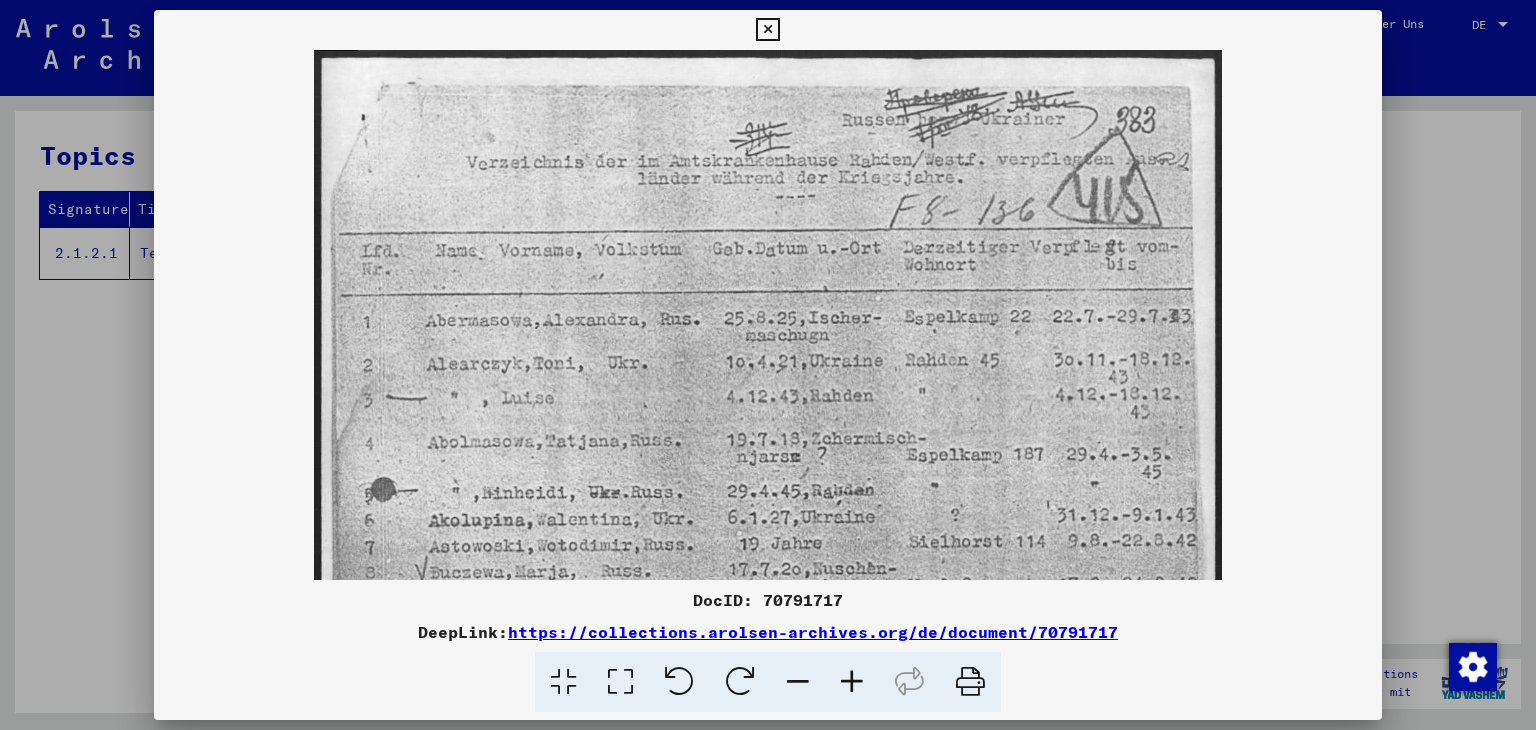 click at bounding box center (852, 682) 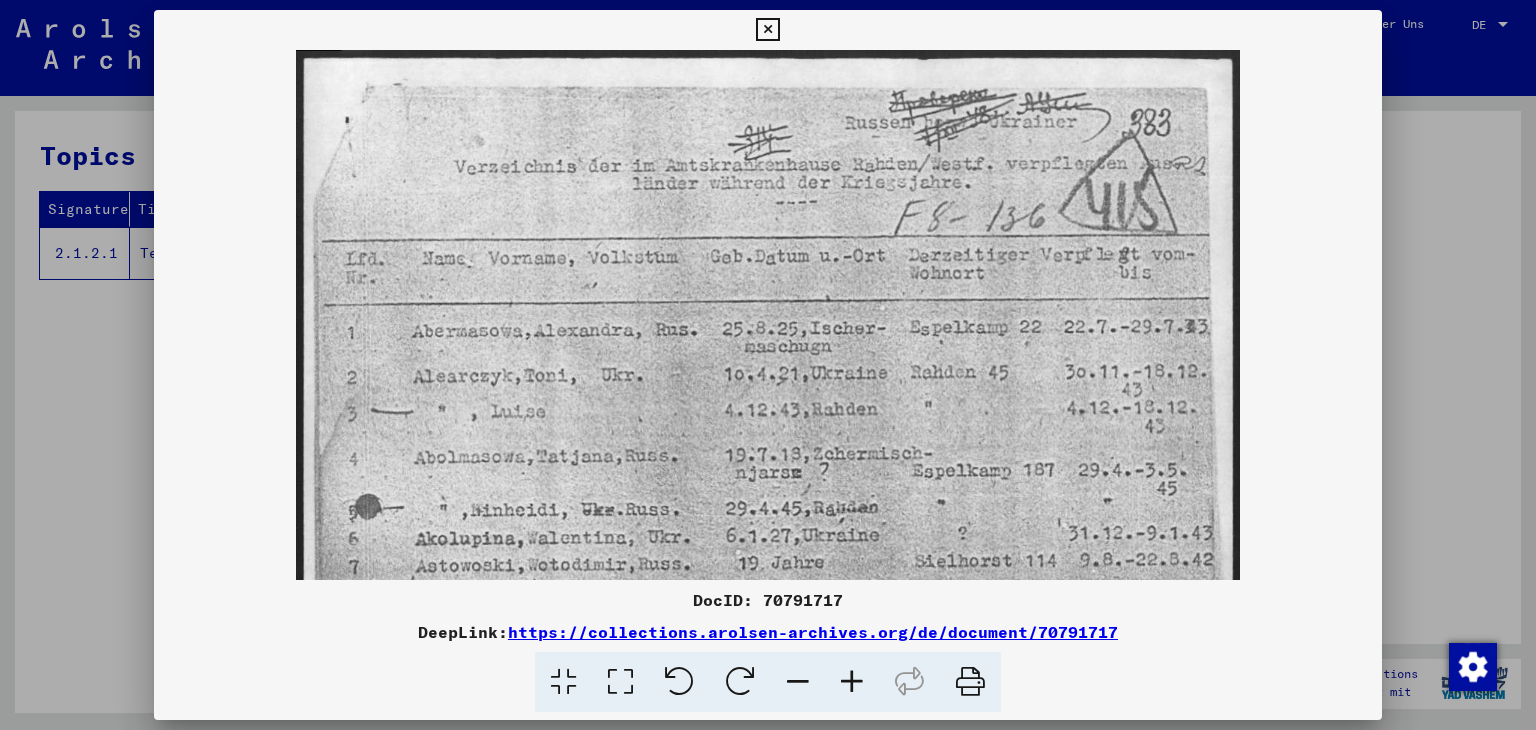 click at bounding box center (852, 682) 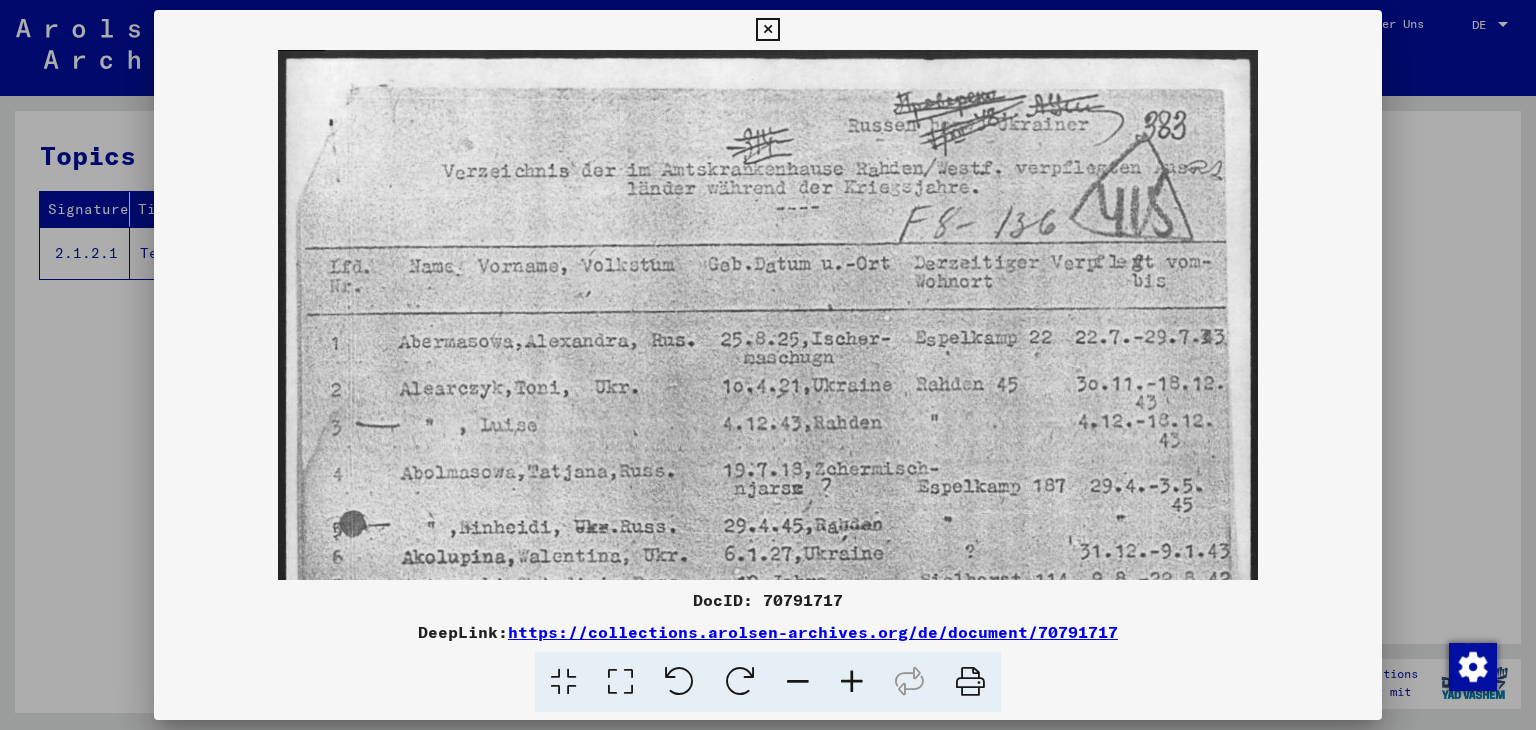 click at bounding box center (852, 682) 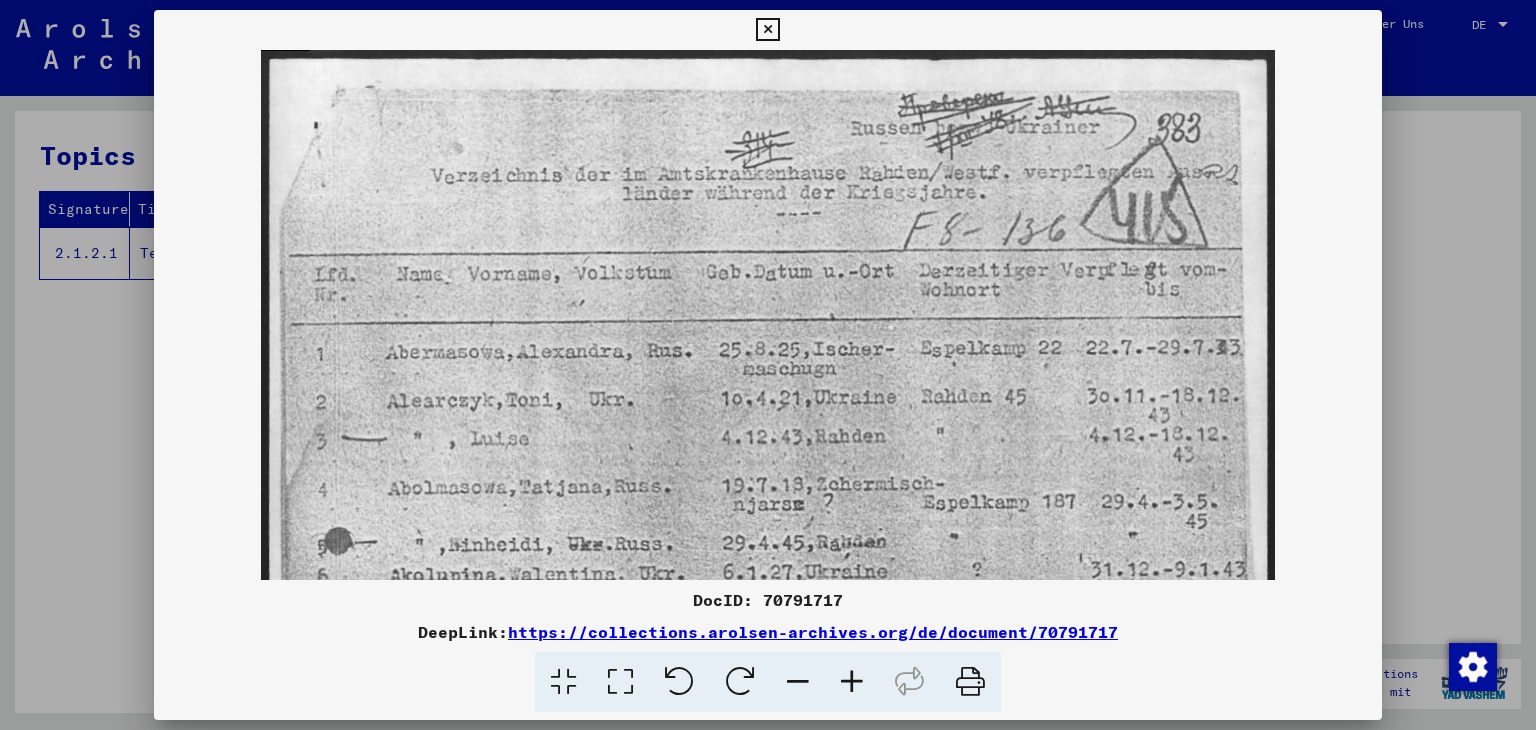 click at bounding box center [852, 682] 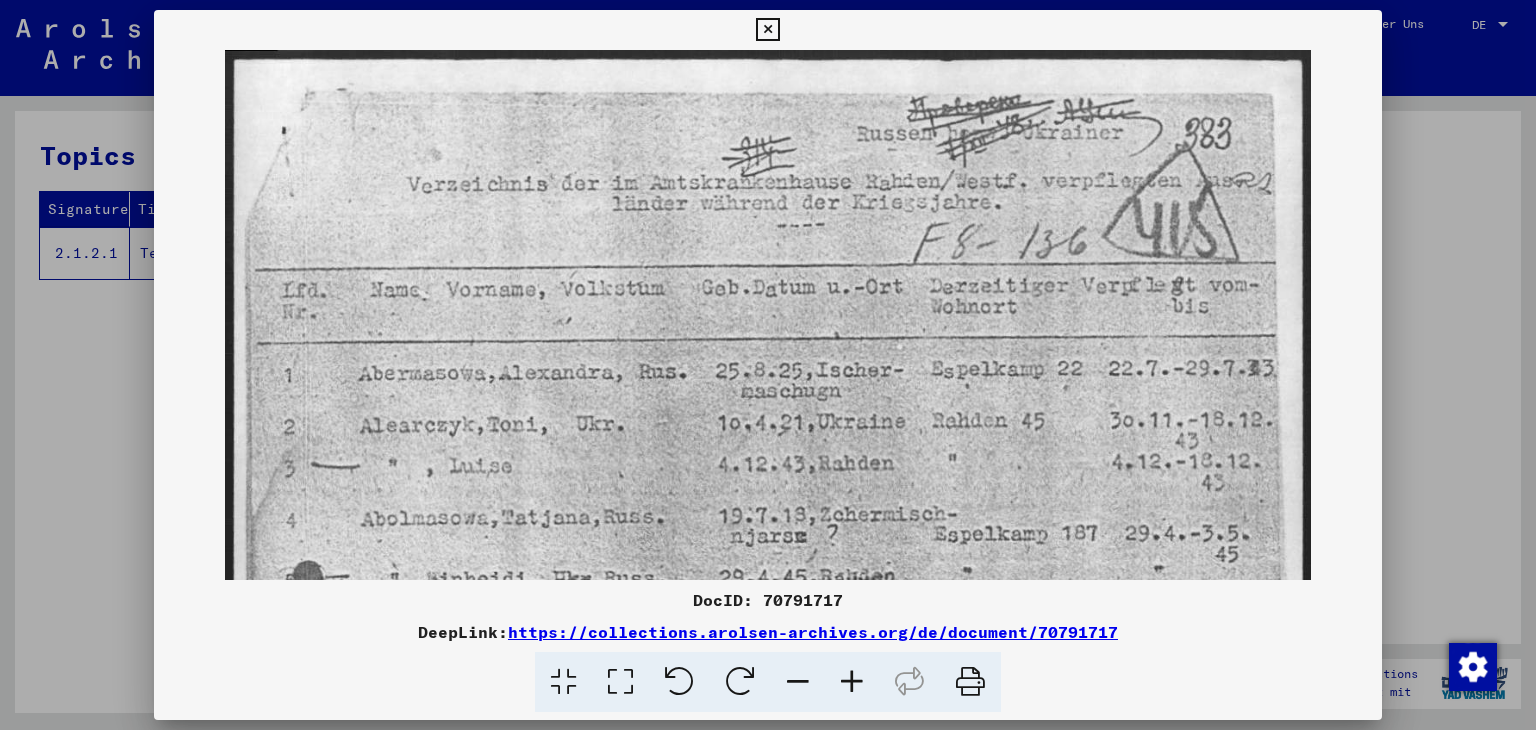 drag, startPoint x: 756, startPoint y: 438, endPoint x: 756, endPoint y: 505, distance: 67 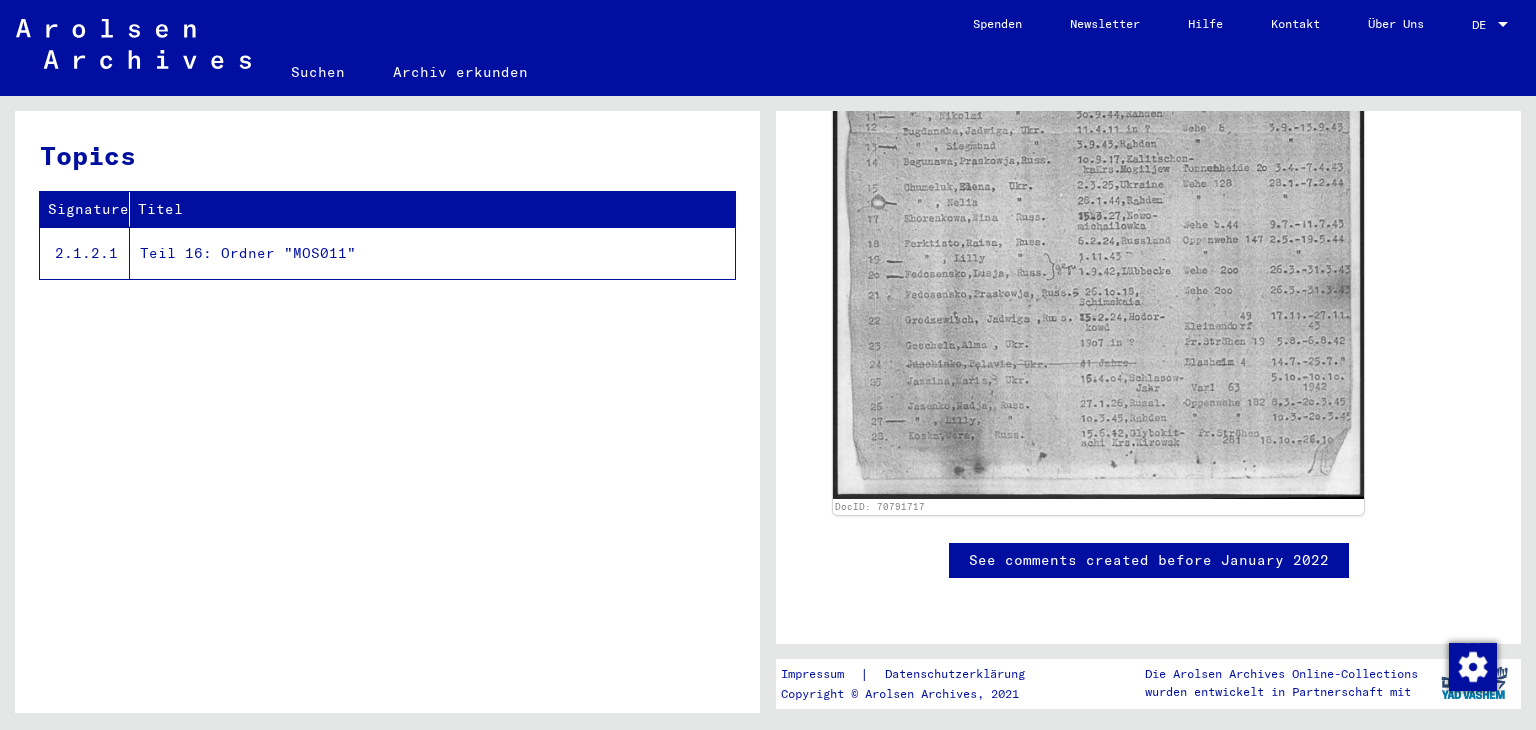 scroll, scrollTop: 0, scrollLeft: 0, axis: both 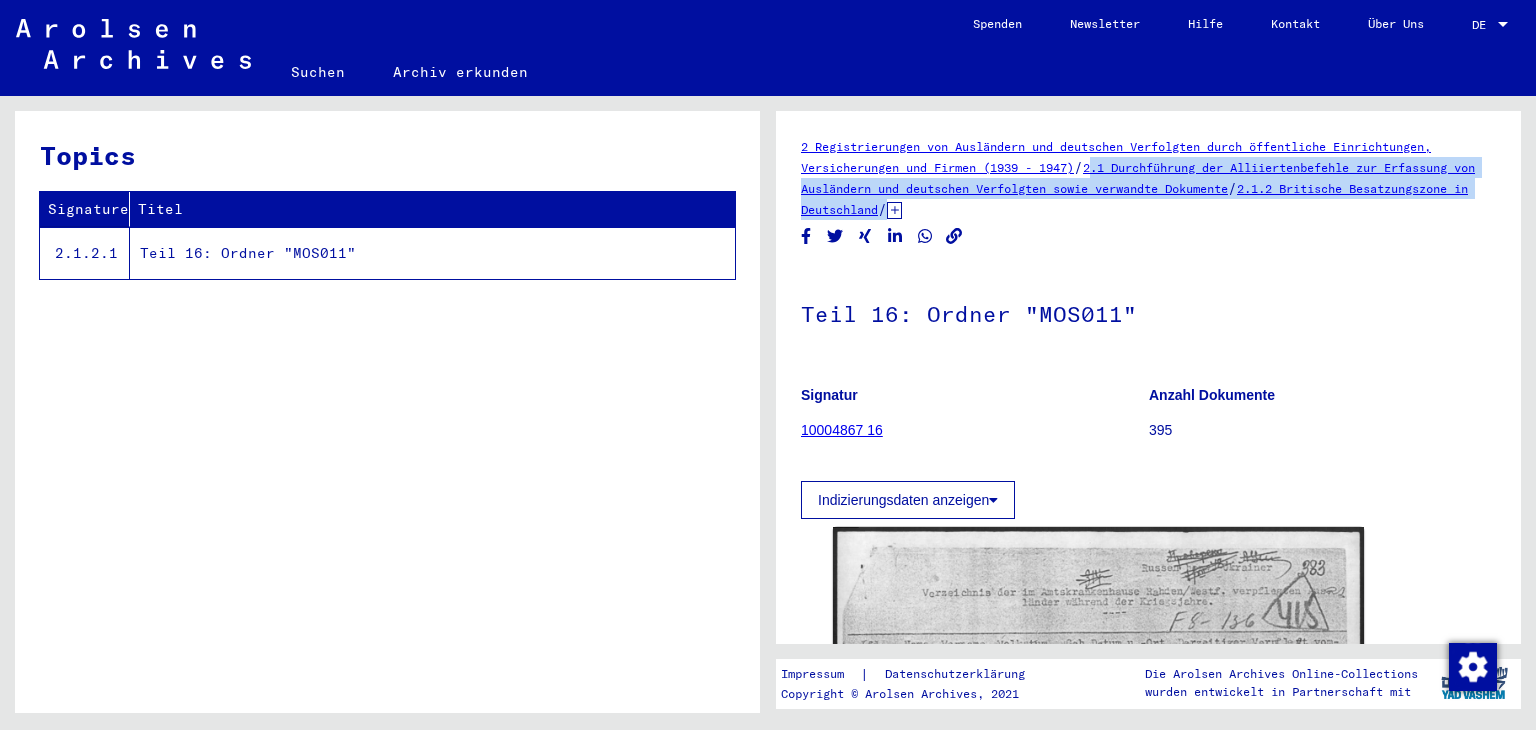 drag, startPoint x: 1169, startPoint y: 221, endPoint x: 1115, endPoint y: 172, distance: 72.91776 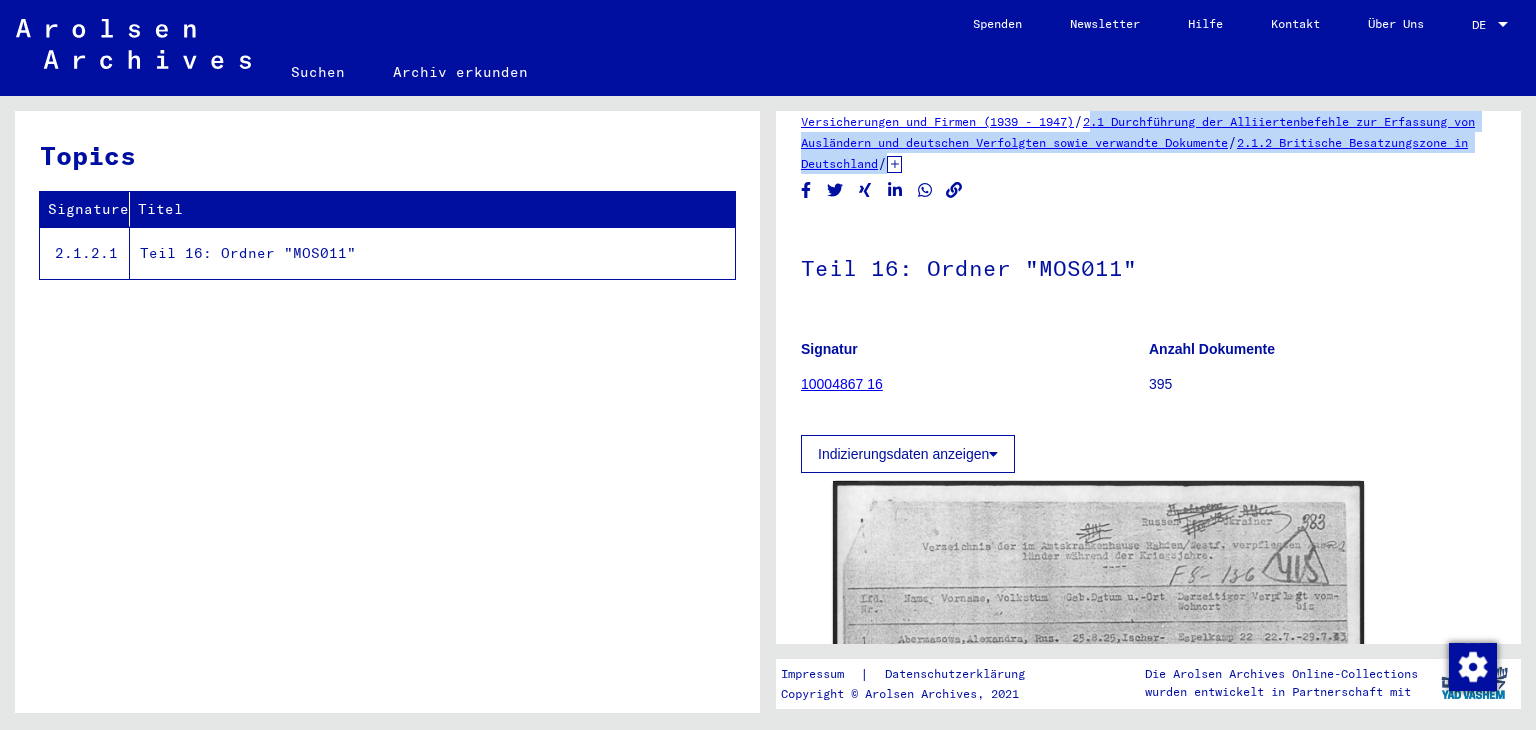 scroll, scrollTop: 2, scrollLeft: 0, axis: vertical 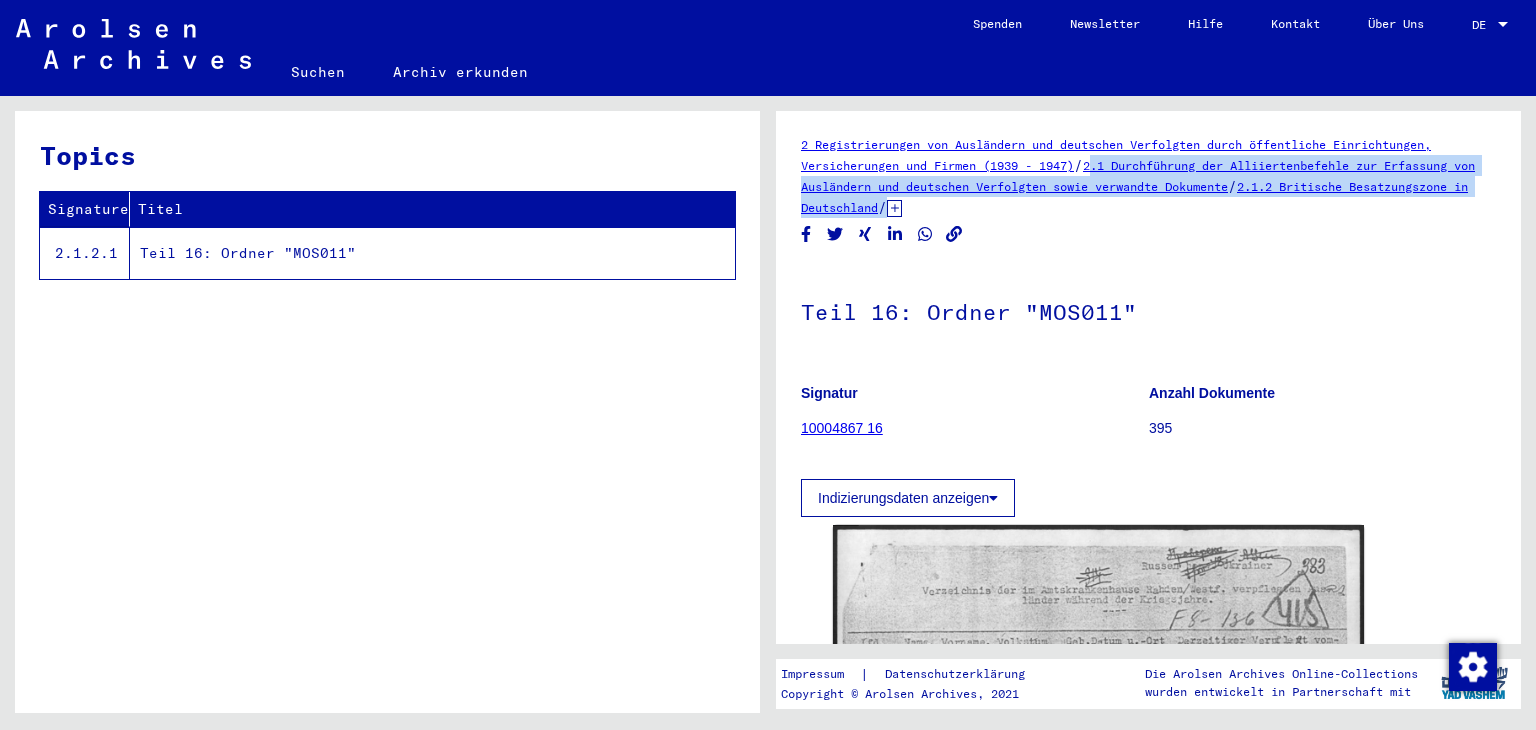 click 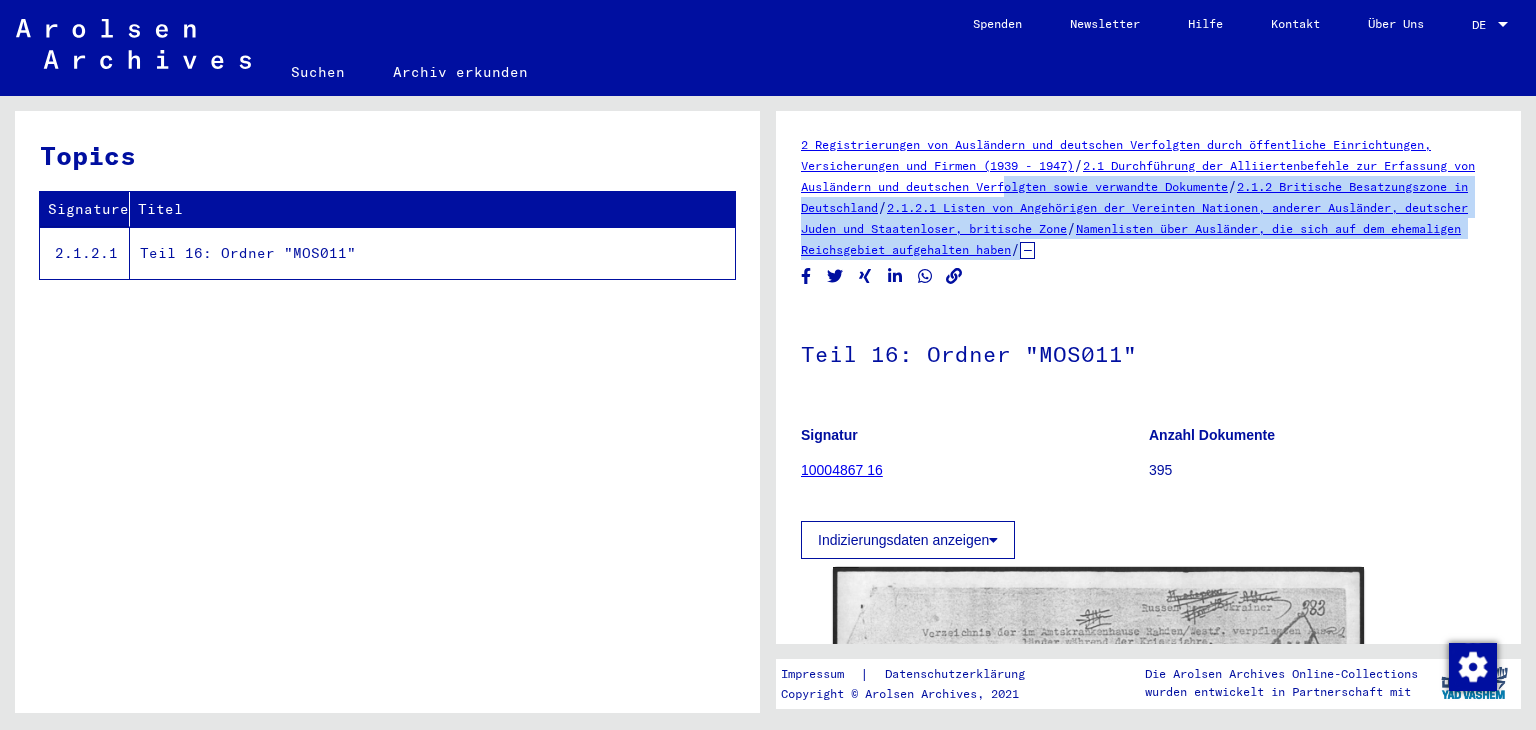 drag, startPoint x: 1408, startPoint y: 257, endPoint x: 1110, endPoint y: 194, distance: 304.5866 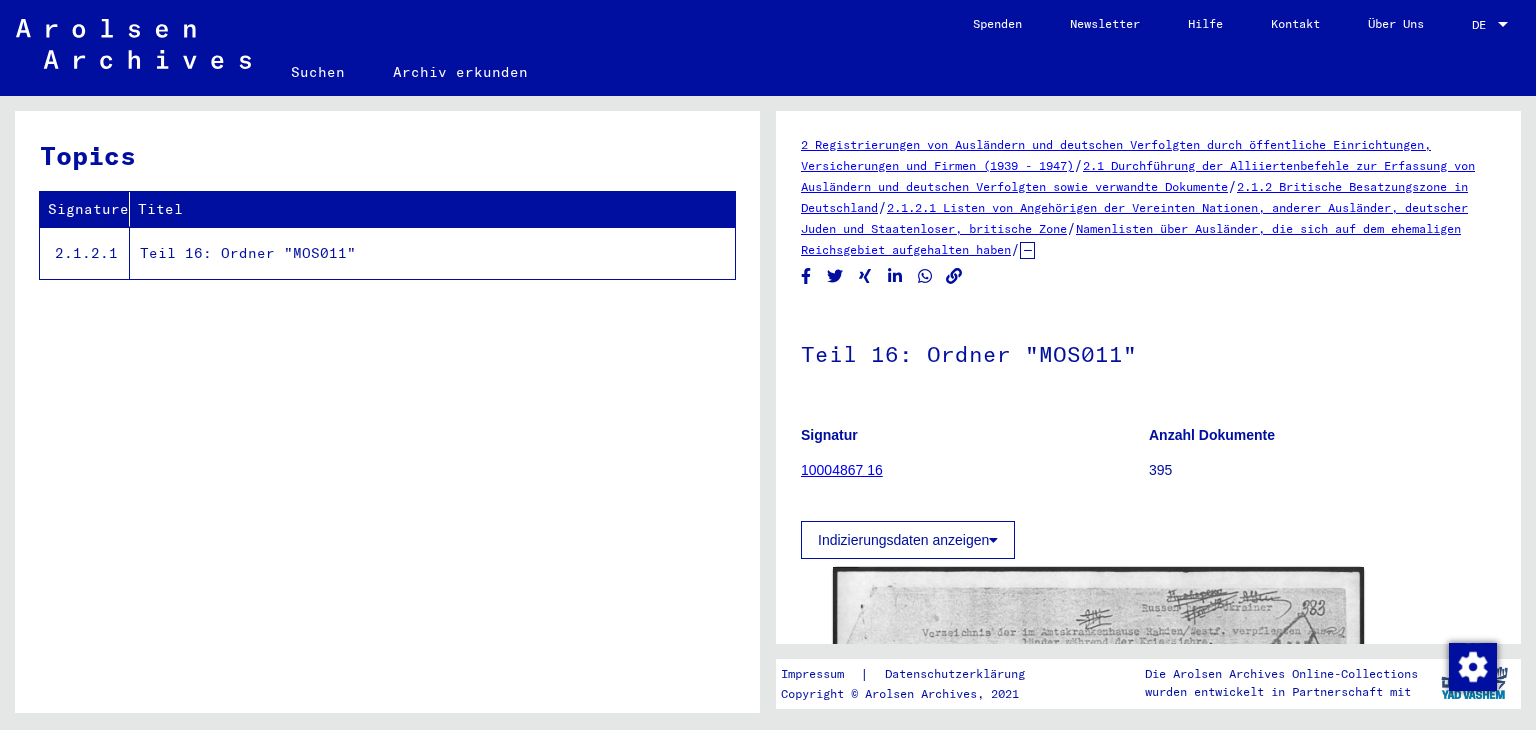 click on "Teil 16: Ordner "MOS011"" 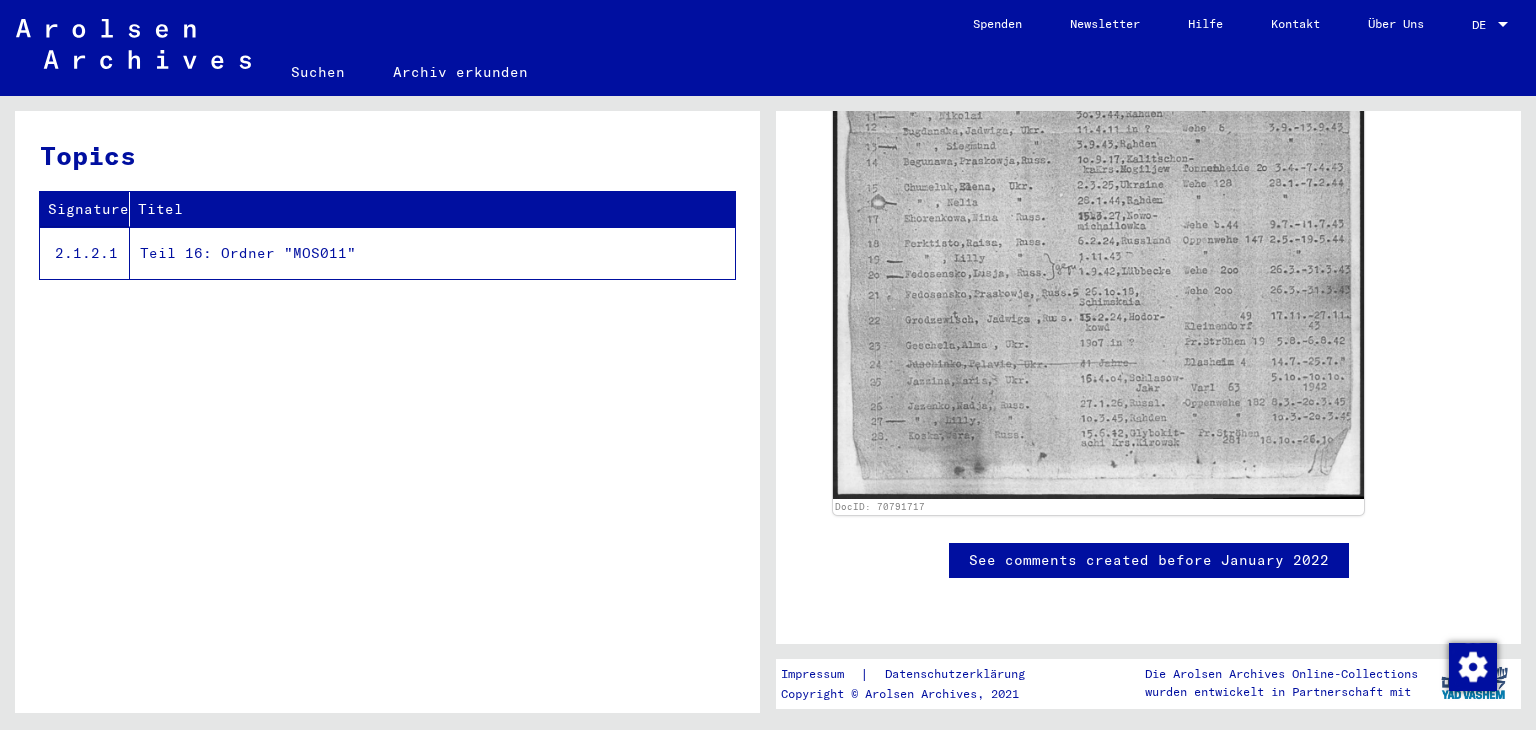 scroll, scrollTop: 1336, scrollLeft: 0, axis: vertical 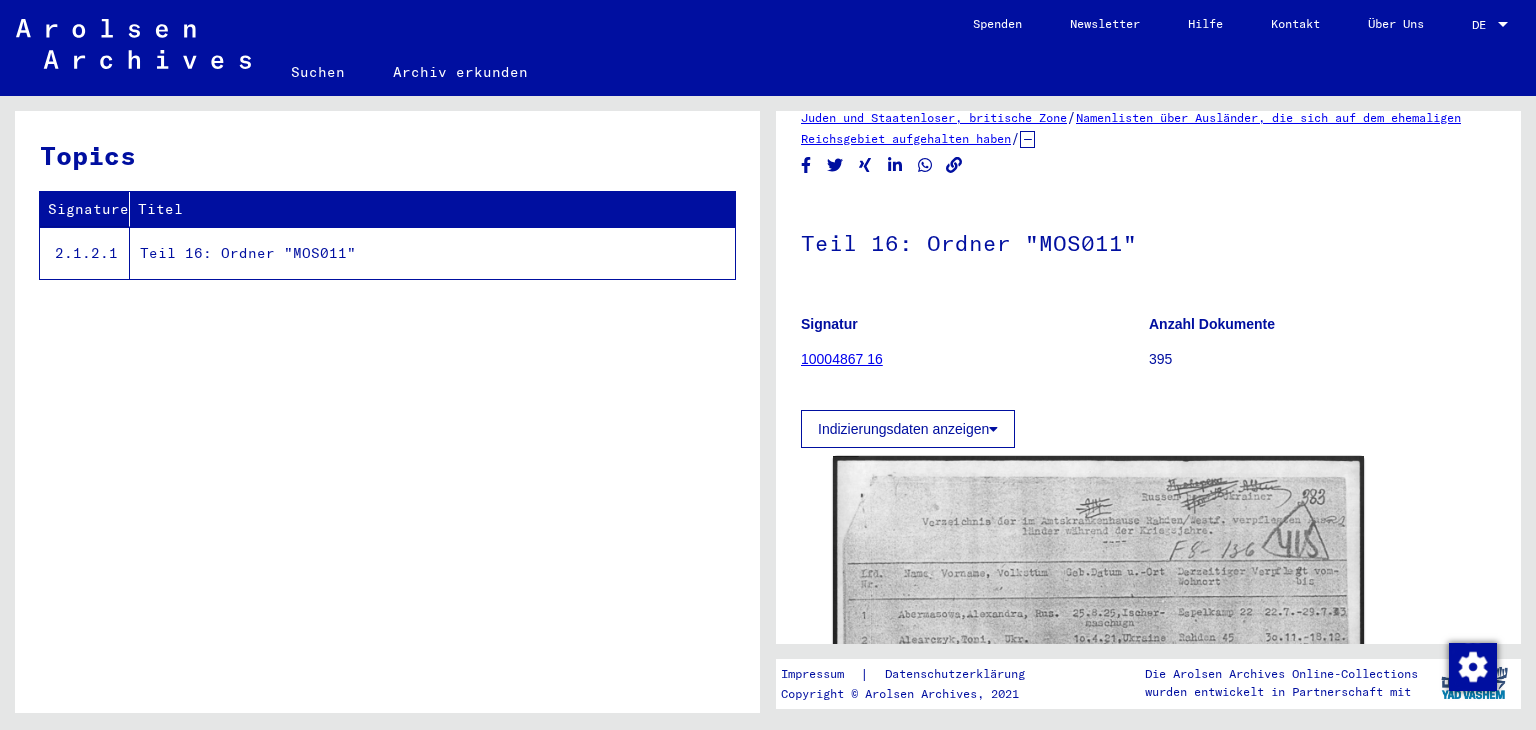 click 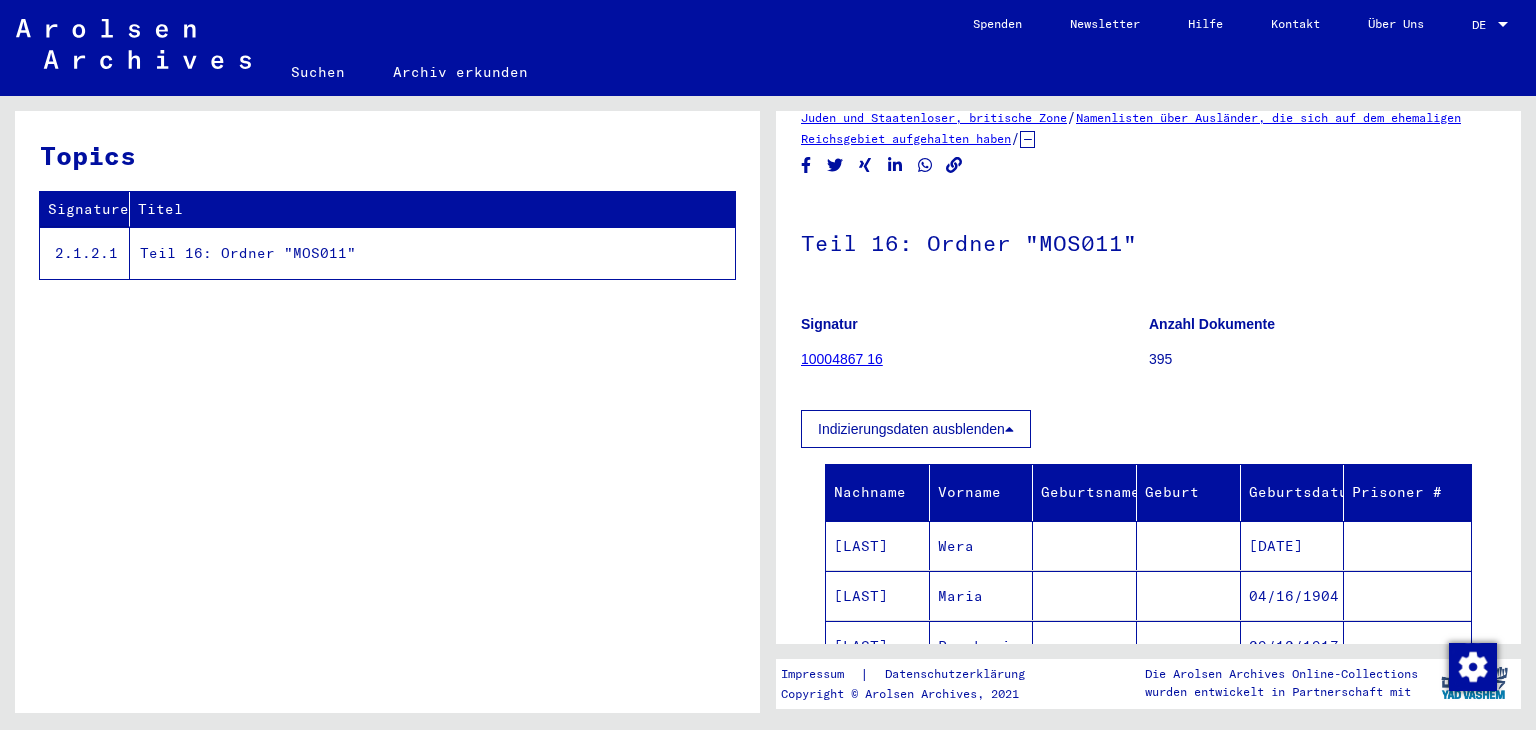 click on "Indizierungsdaten ausblenden" at bounding box center [916, 429] 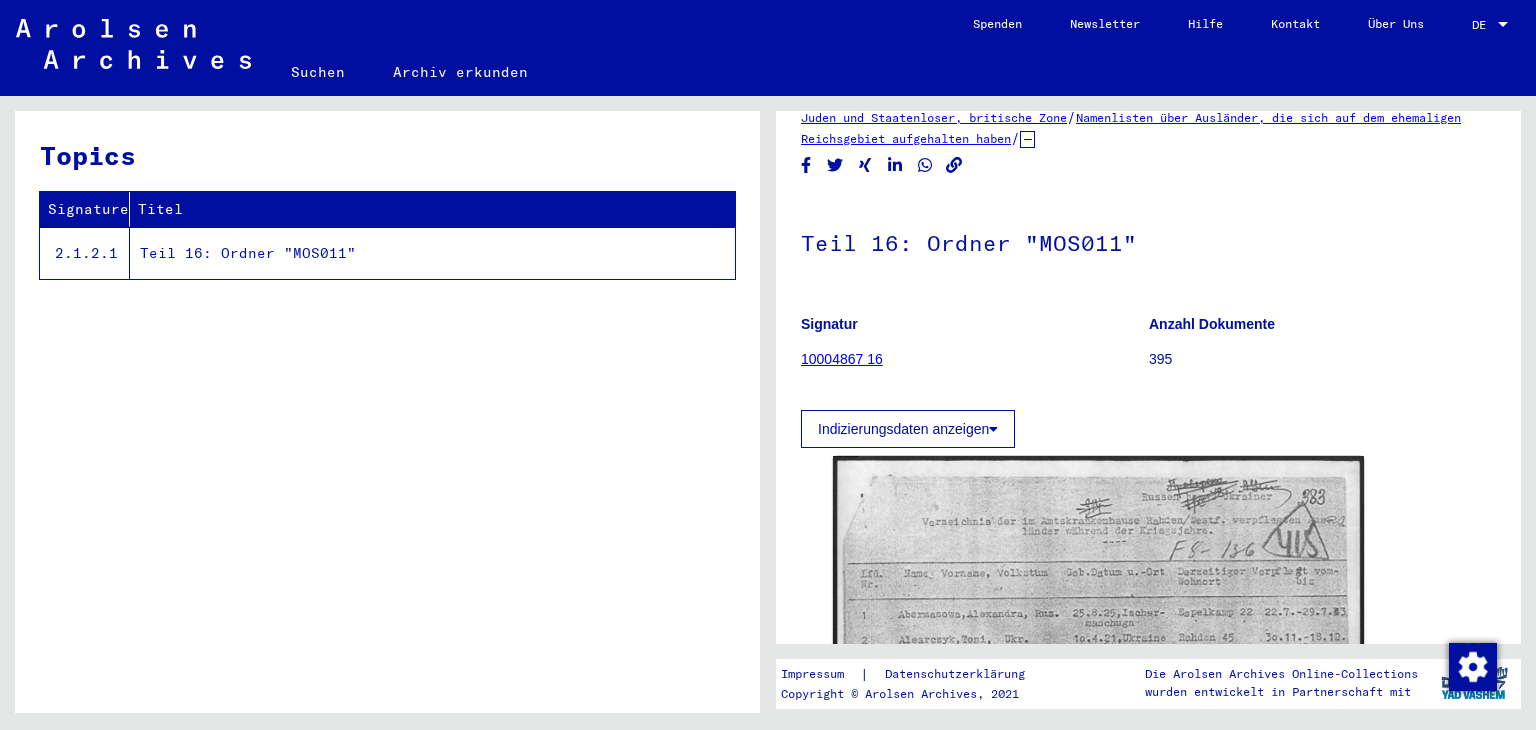 click 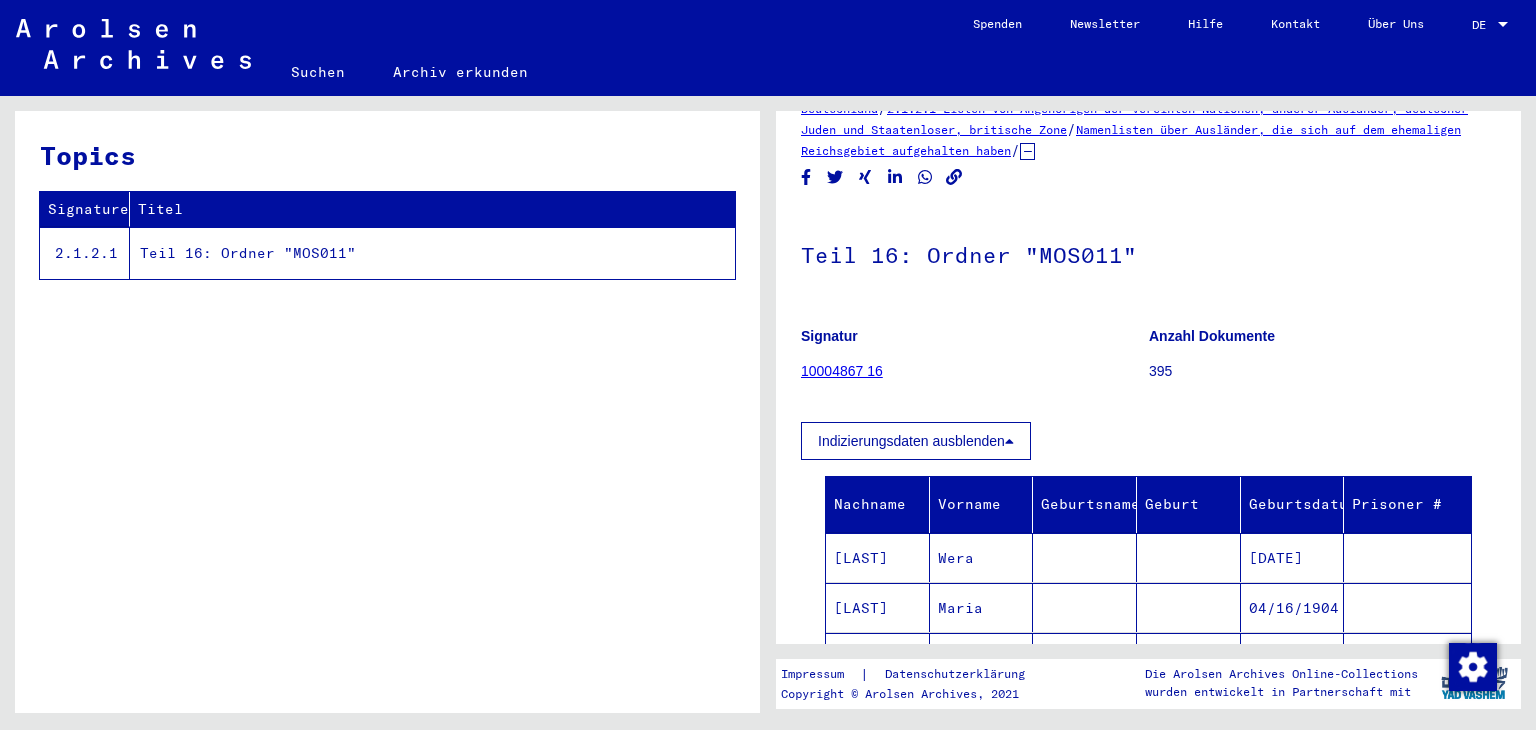 scroll, scrollTop: 0, scrollLeft: 0, axis: both 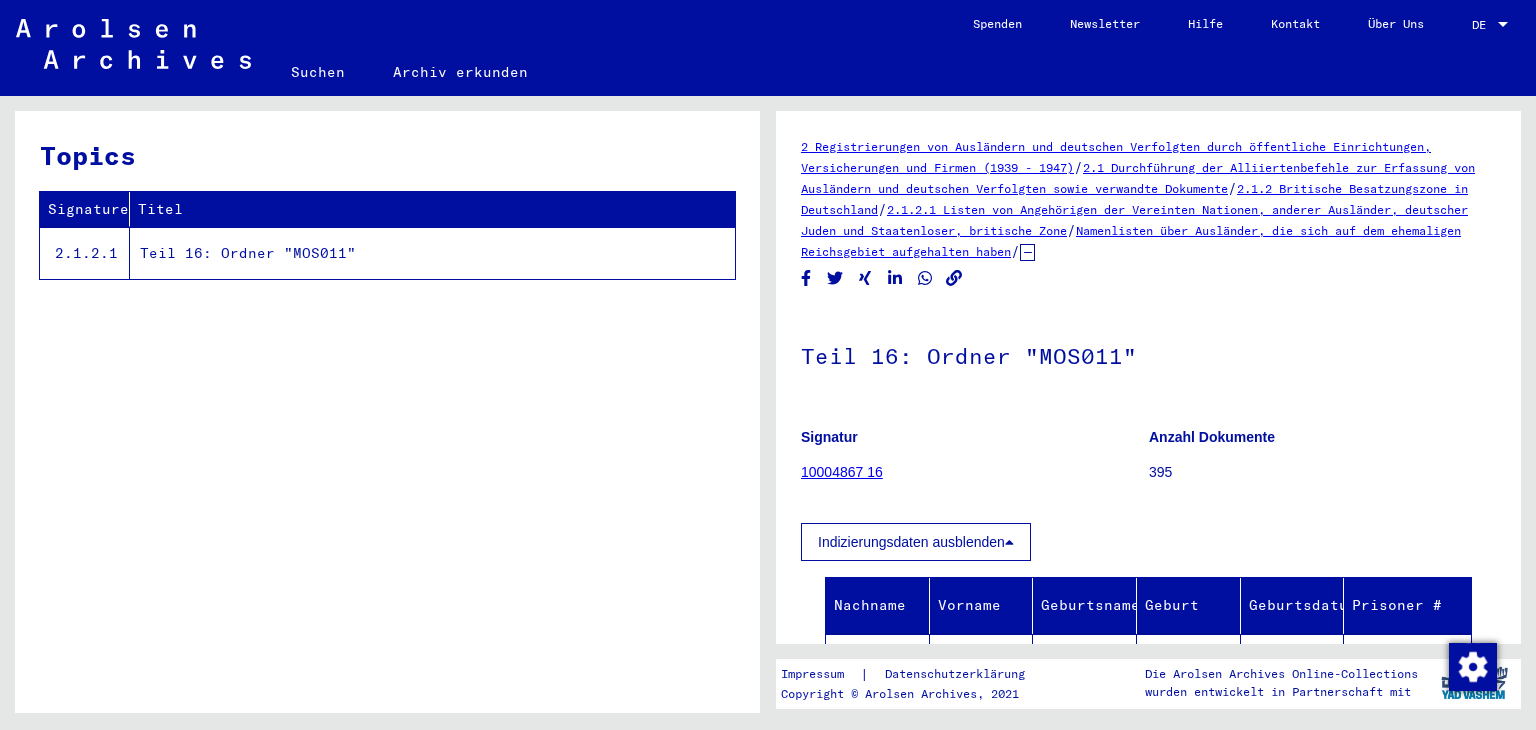 click on "Indizierungsdaten ausblenden" at bounding box center (916, 542) 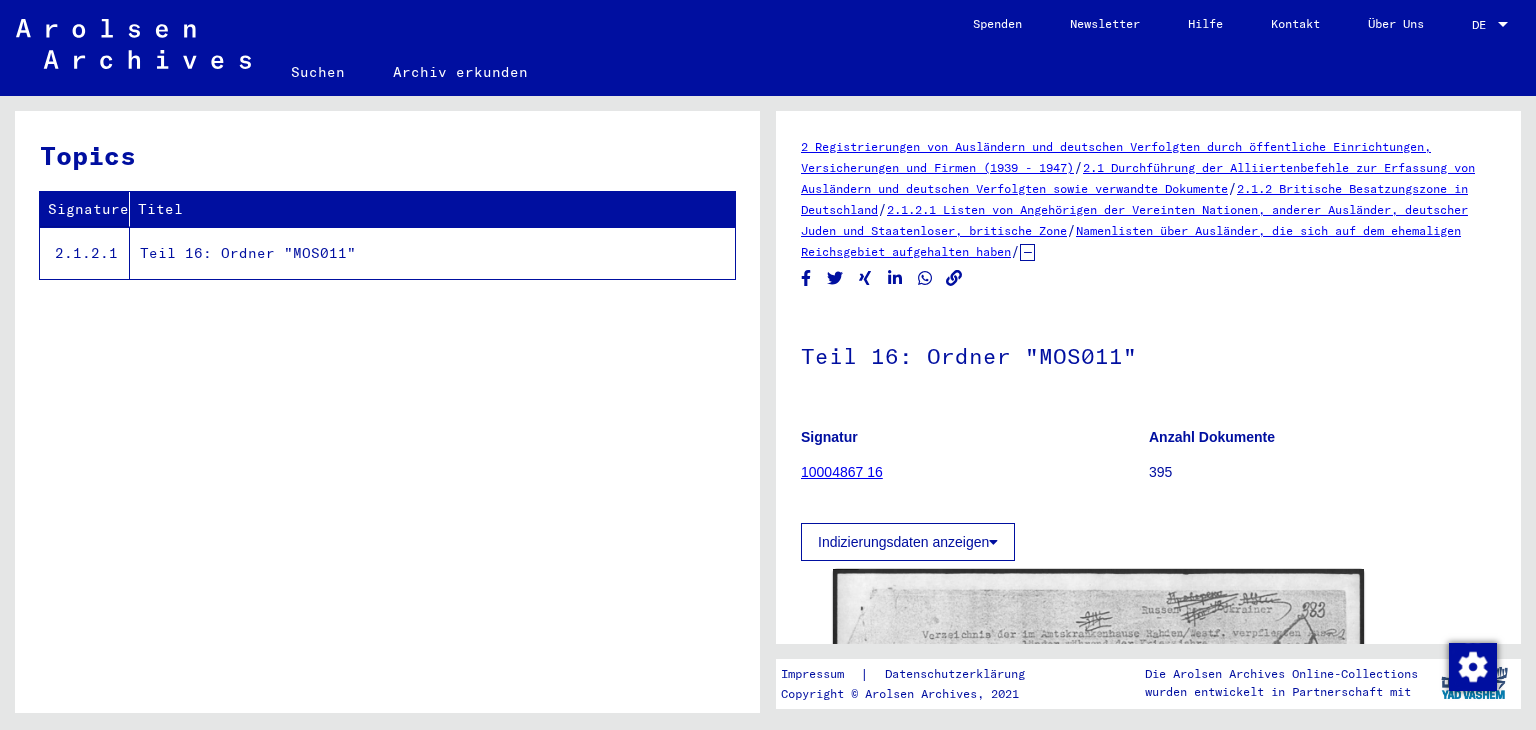 click on "10004867 16" 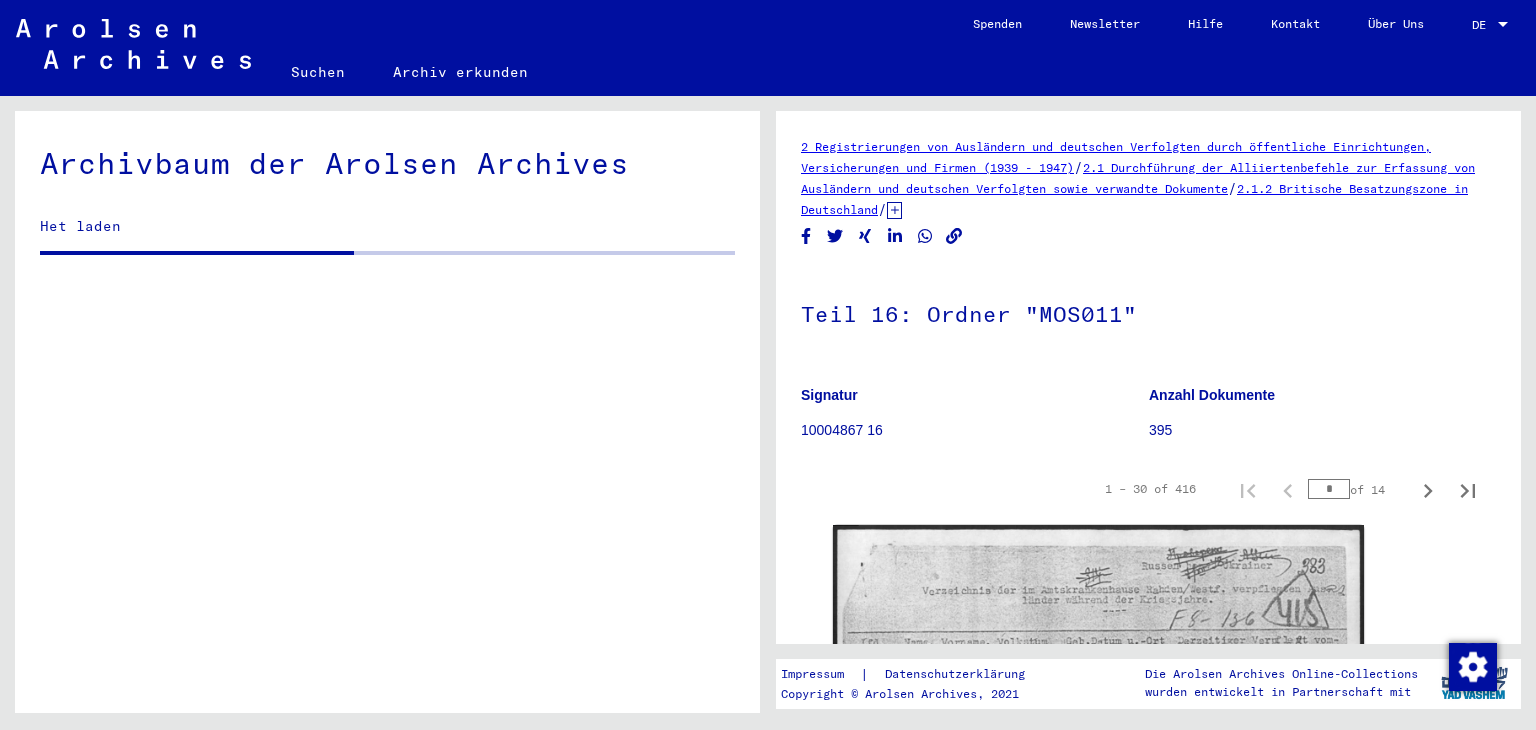 scroll, scrollTop: 2669, scrollLeft: 0, axis: vertical 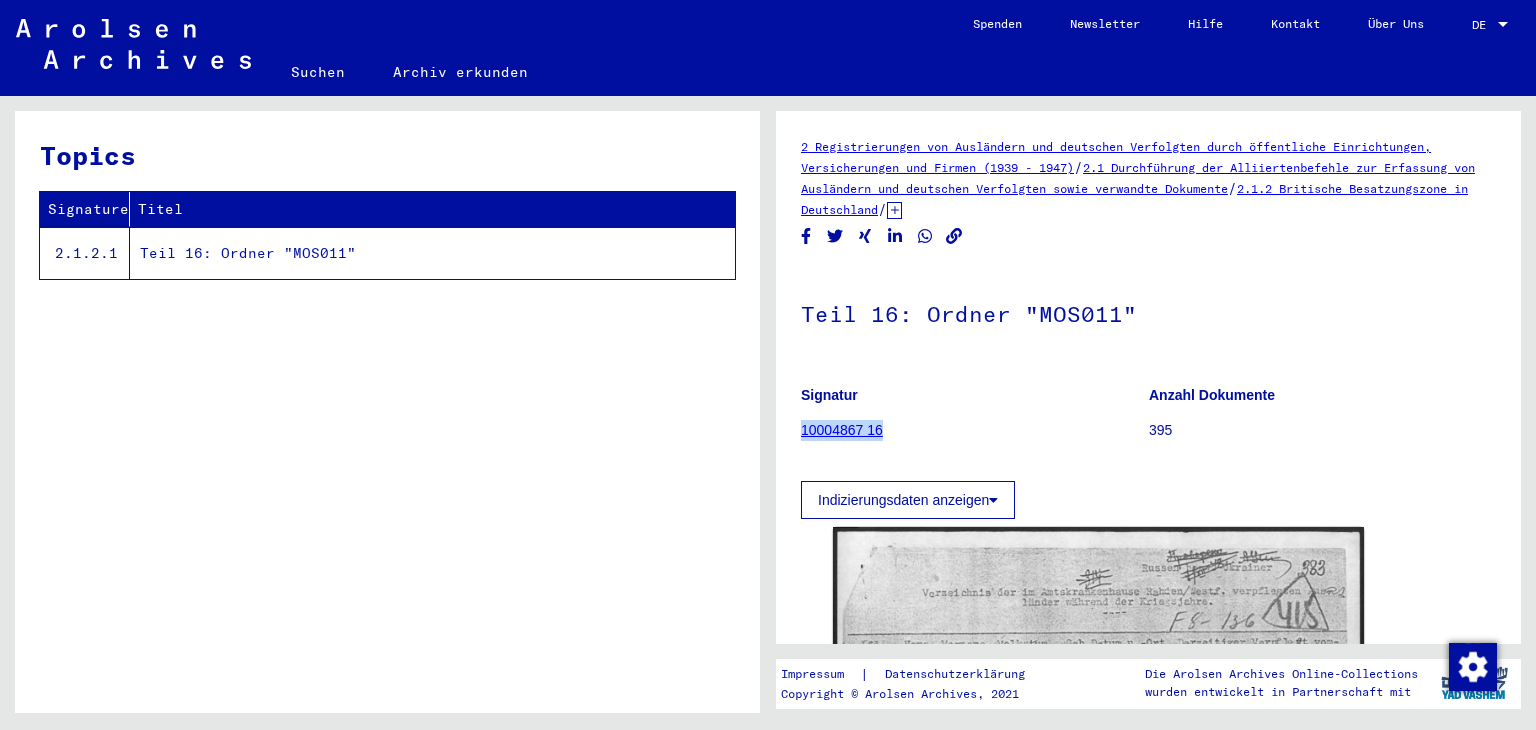 drag, startPoint x: 916, startPoint y: 429, endPoint x: 806, endPoint y: 437, distance: 110.29053 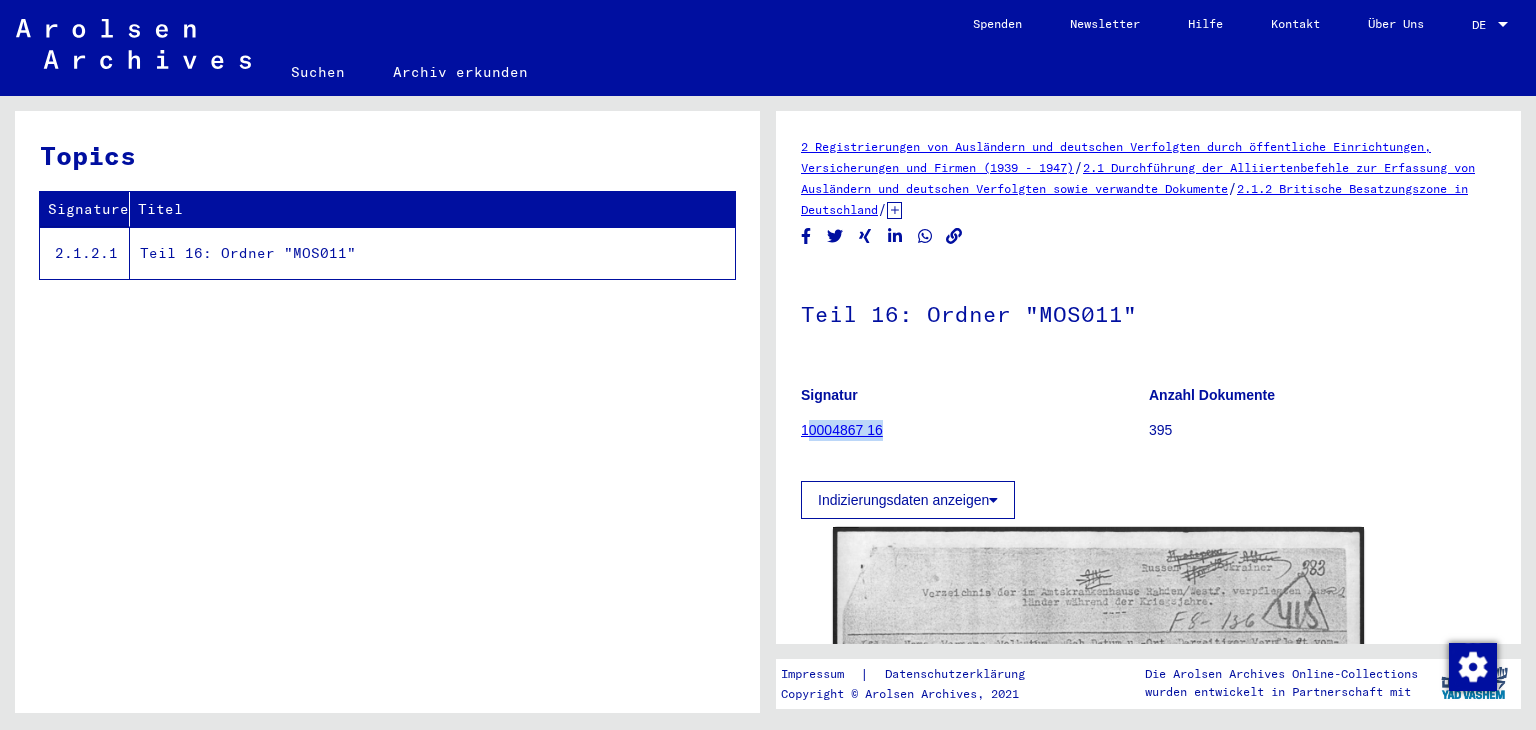 copy on "0004867 16" 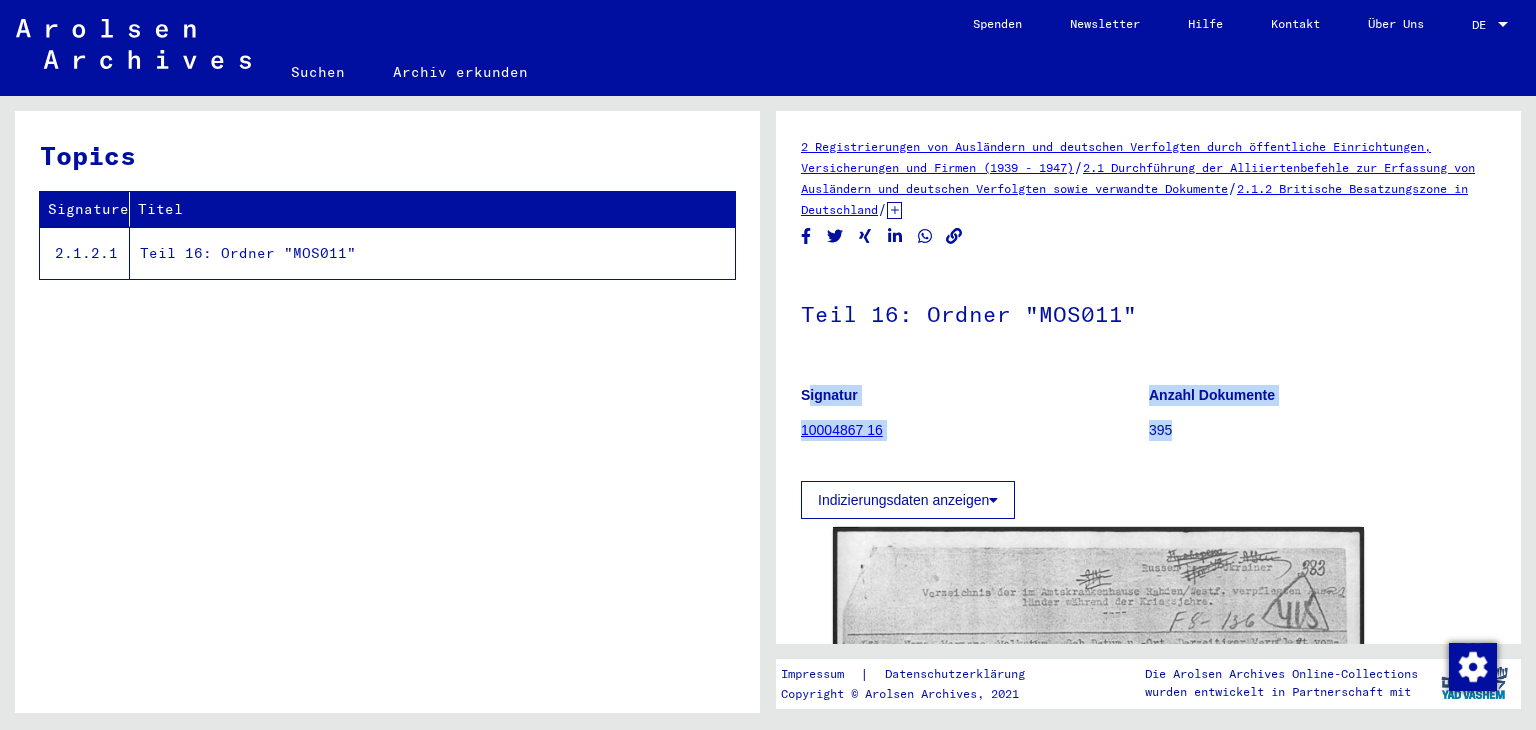 drag, startPoint x: 1191, startPoint y: 431, endPoint x: 788, endPoint y: 392, distance: 404.8827 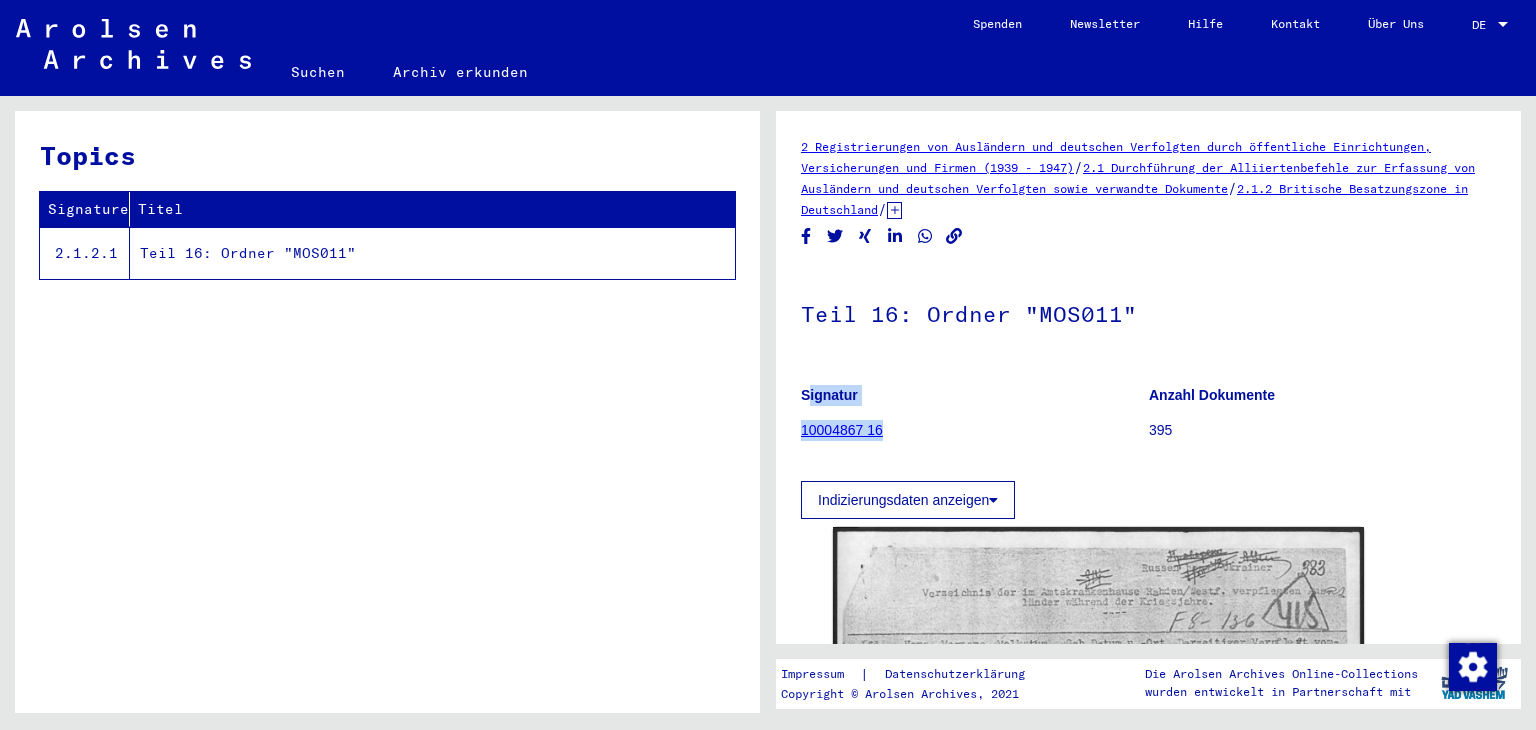 drag, startPoint x: 889, startPoint y: 439, endPoint x: 801, endPoint y: 434, distance: 88.14193 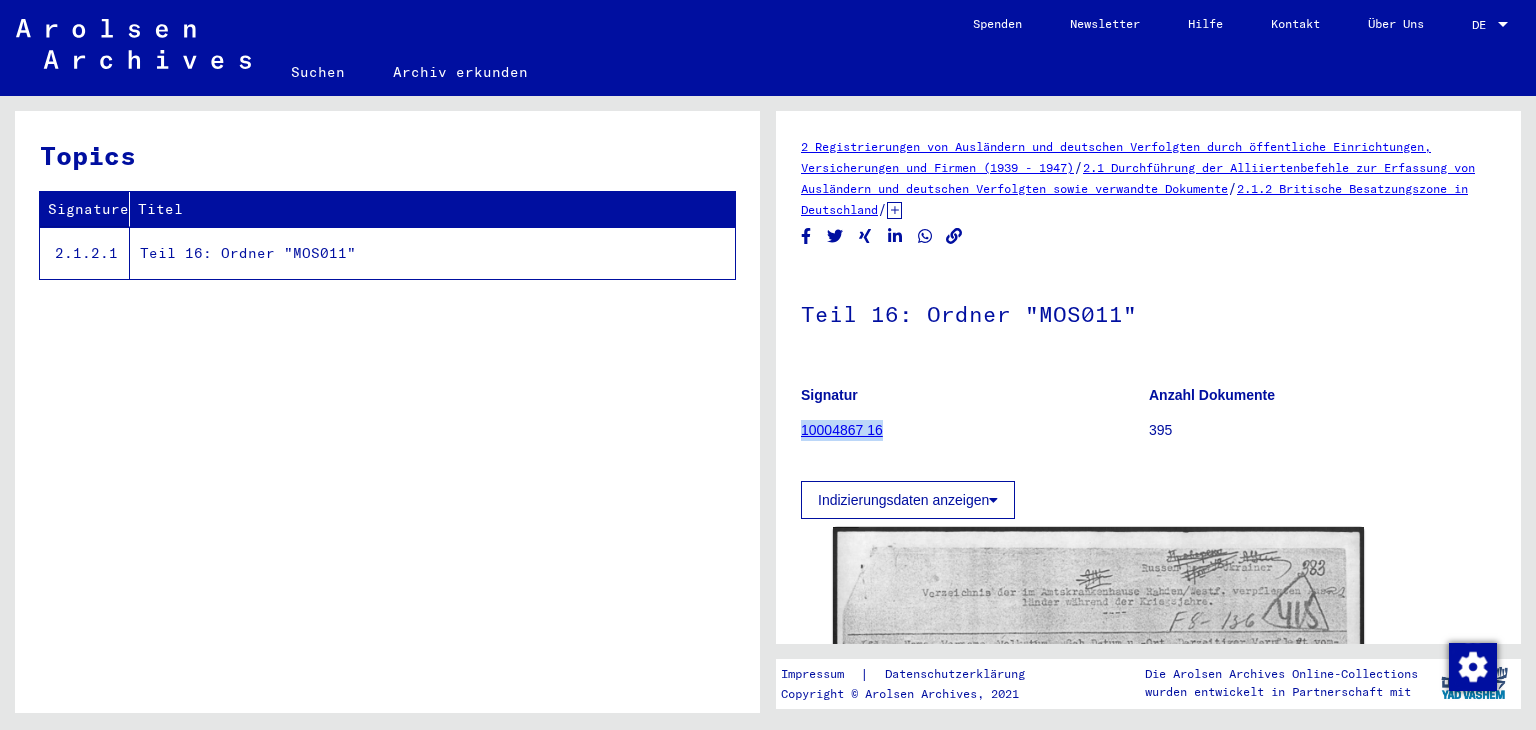 copy on "10004867 16" 